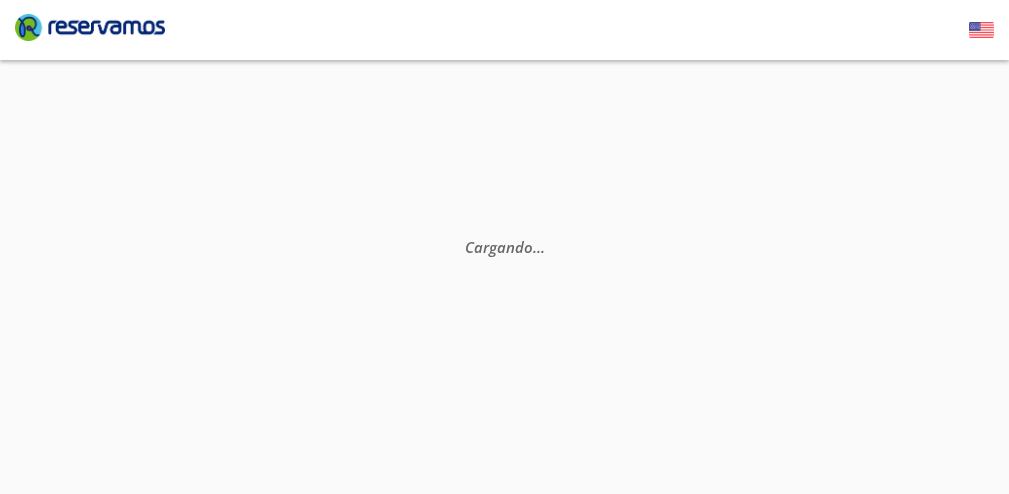 scroll, scrollTop: 0, scrollLeft: 0, axis: both 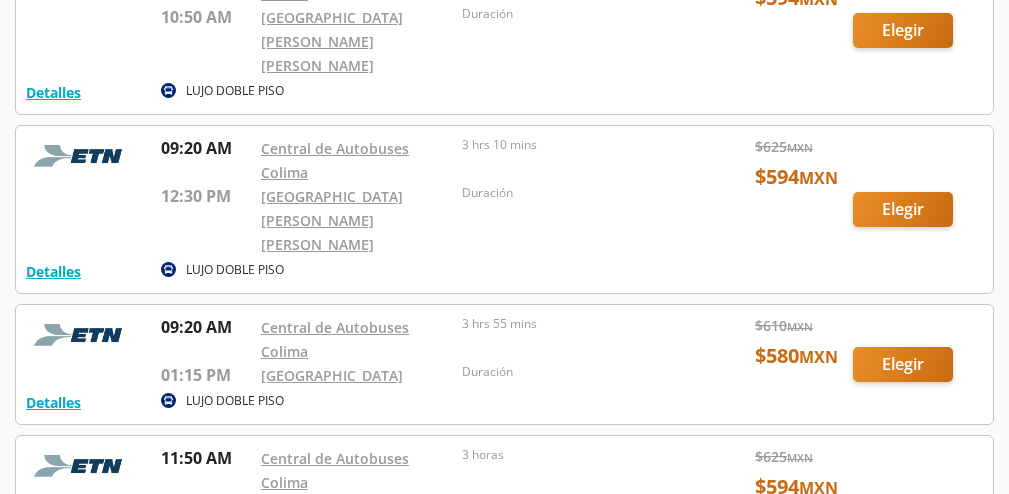 click at bounding box center (504, 364) 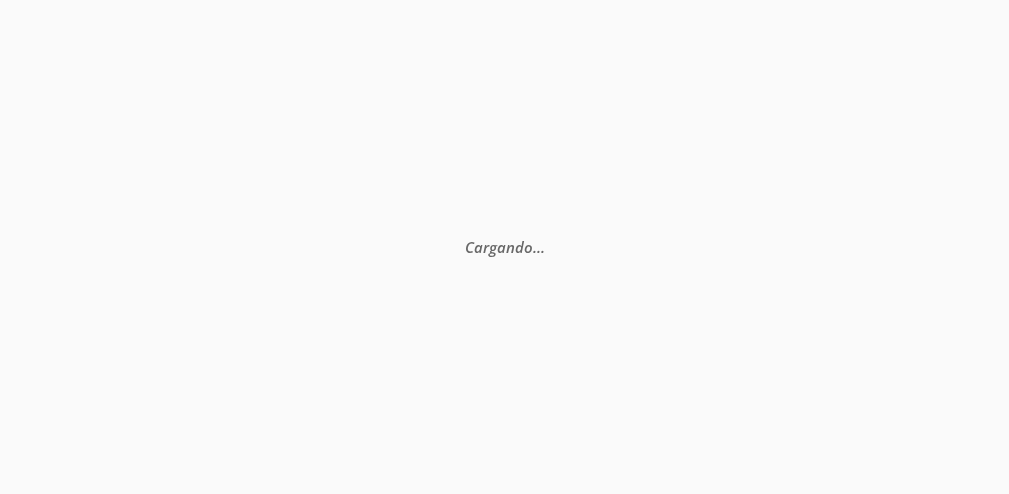 scroll, scrollTop: 0, scrollLeft: 0, axis: both 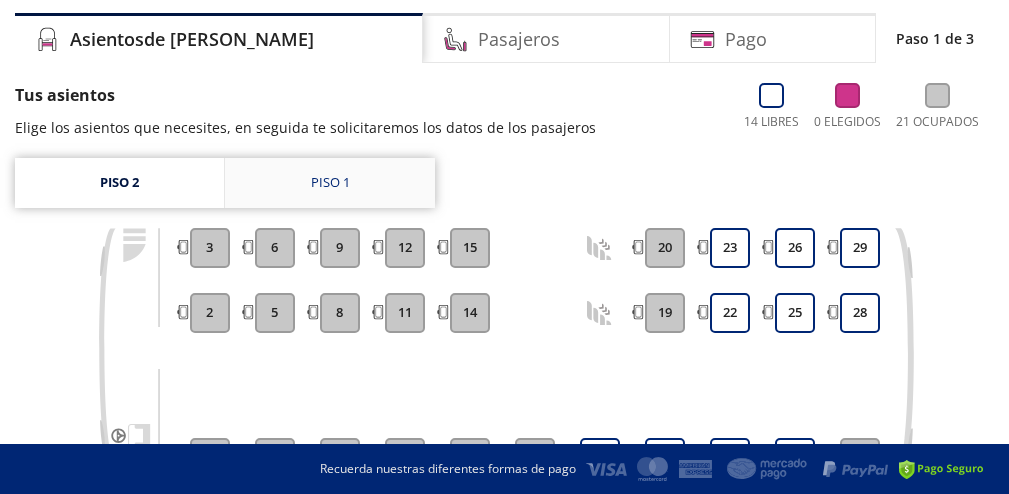 click on "Piso 1" at bounding box center [330, 183] 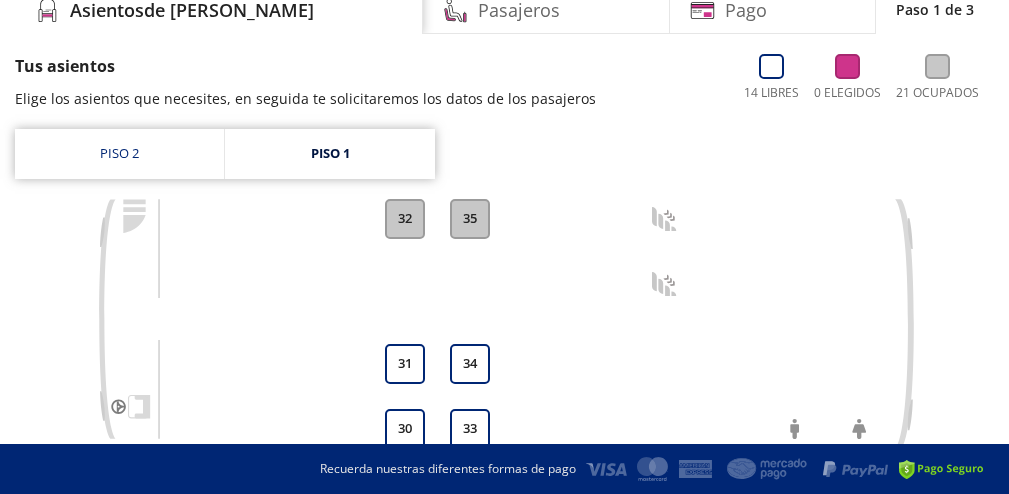 scroll, scrollTop: 177, scrollLeft: 0, axis: vertical 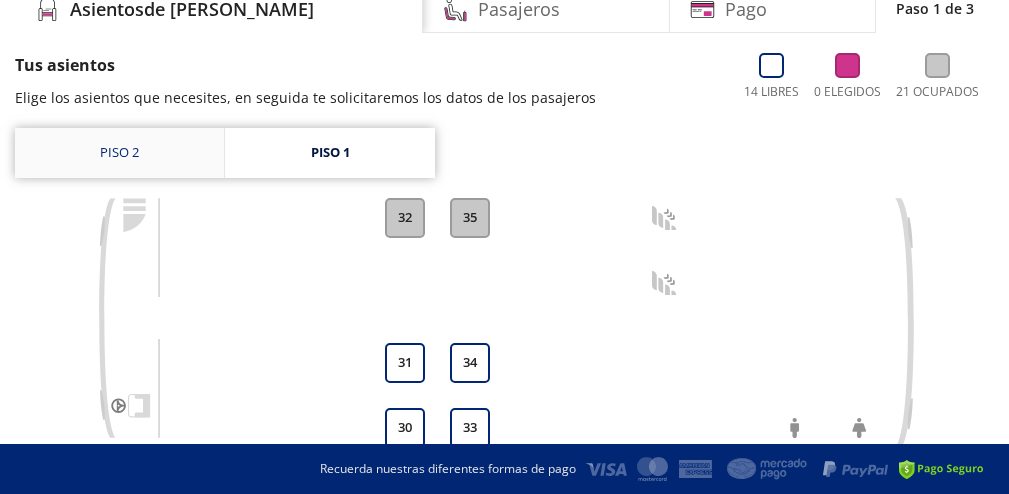 click on "Piso 2" at bounding box center [119, 153] 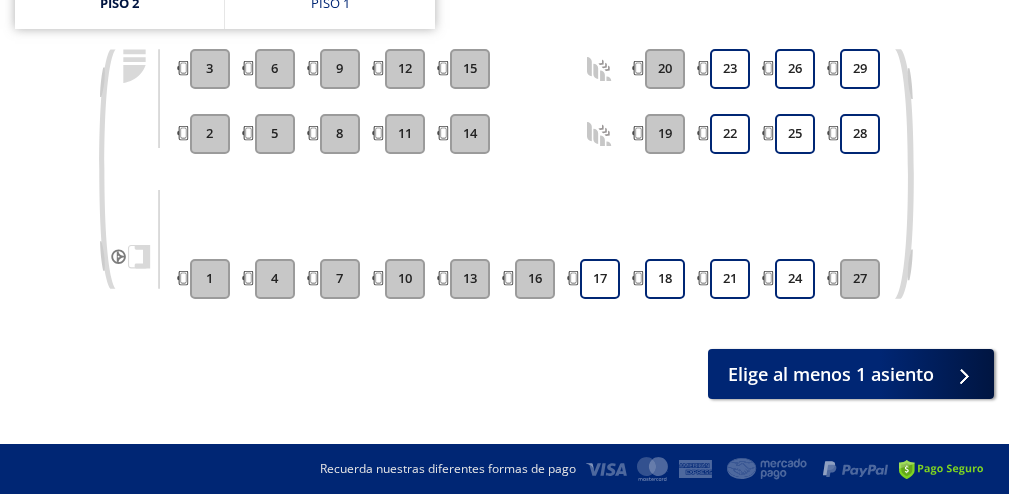 scroll, scrollTop: 300, scrollLeft: 0, axis: vertical 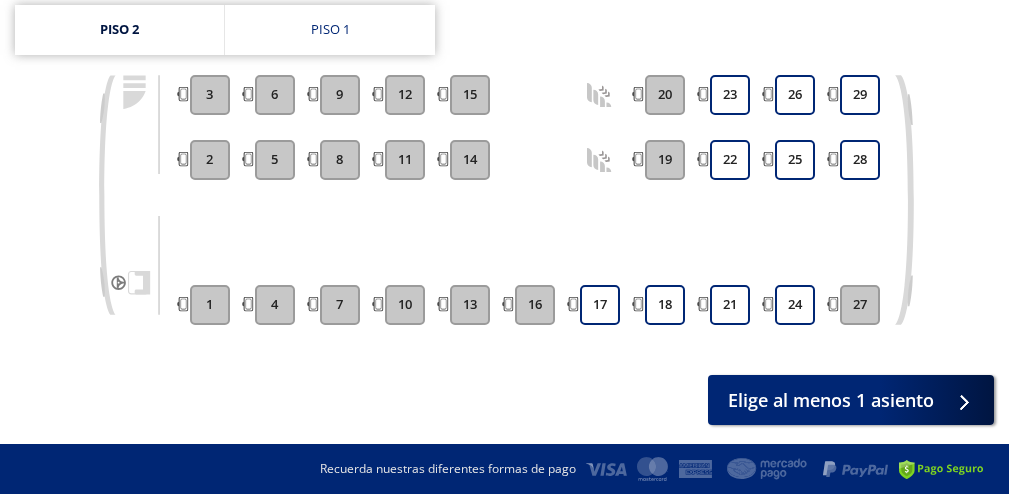 click on "1" at bounding box center (210, 305) 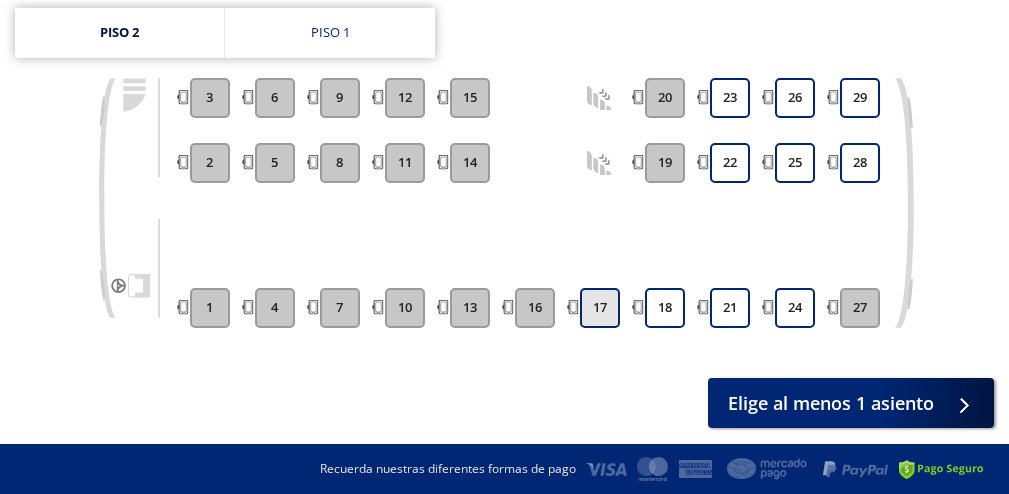 scroll, scrollTop: 296, scrollLeft: 0, axis: vertical 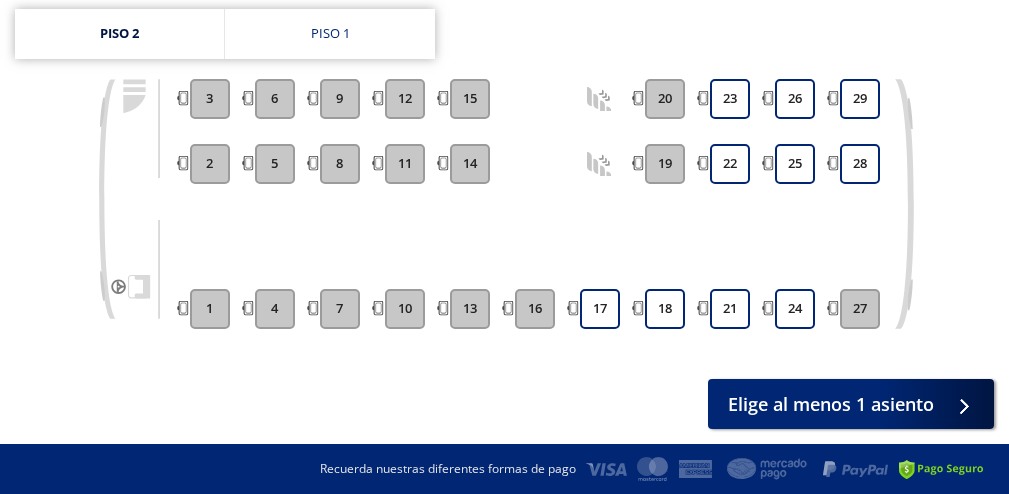 click on "Elige al menos 1 asiento" at bounding box center (504, 404) 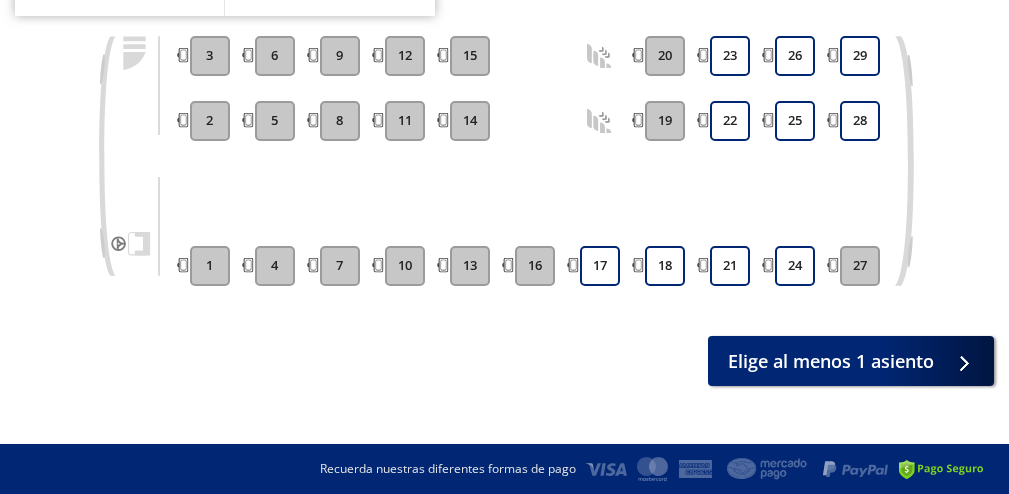 scroll, scrollTop: 357, scrollLeft: 0, axis: vertical 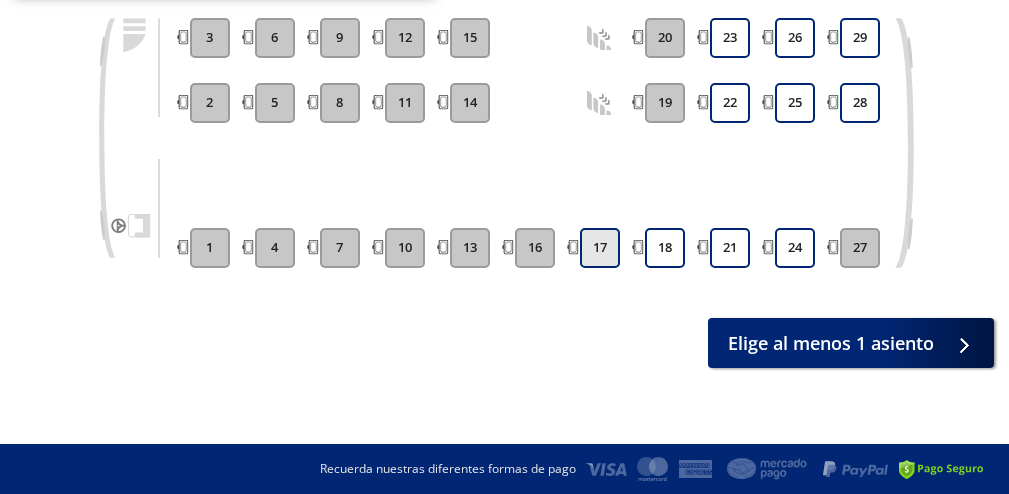 click on "17" at bounding box center (600, 248) 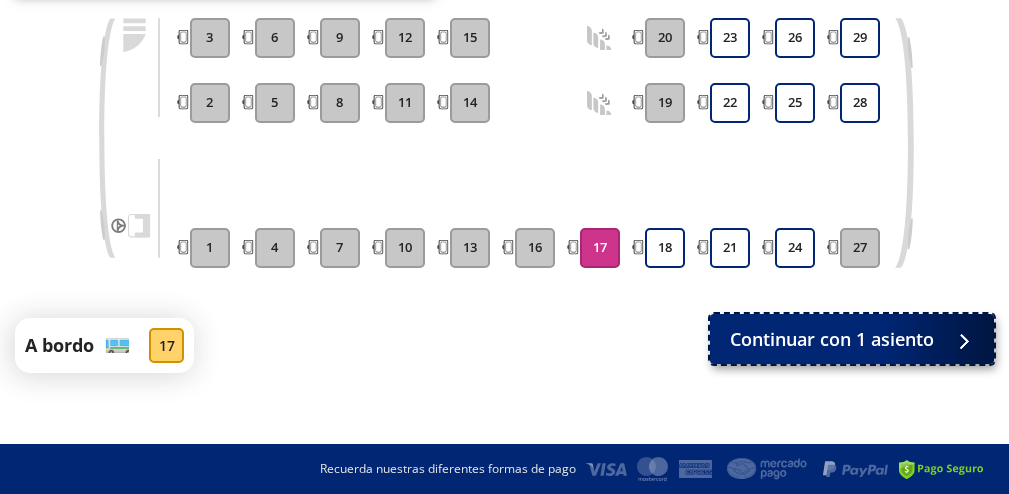 click on "Continuar con 1 asiento" at bounding box center [852, 339] 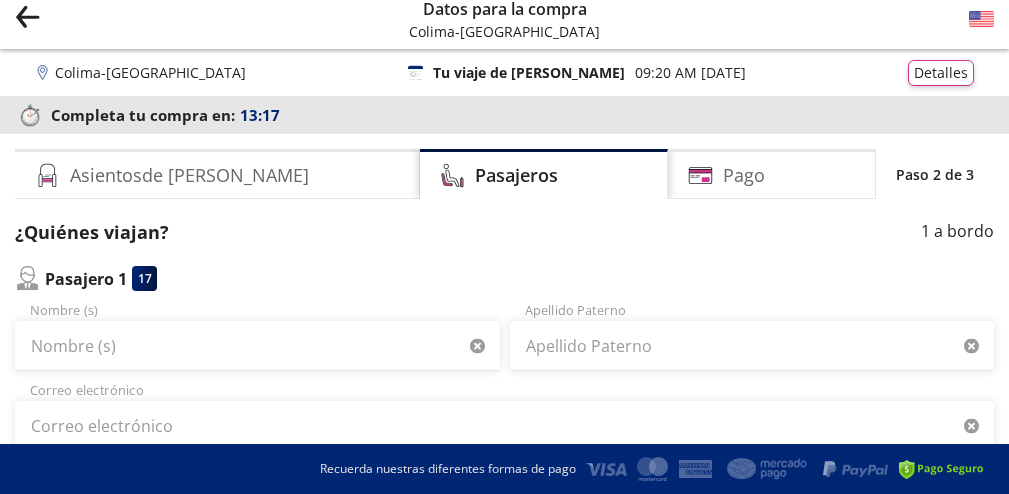 scroll, scrollTop: 26, scrollLeft: 0, axis: vertical 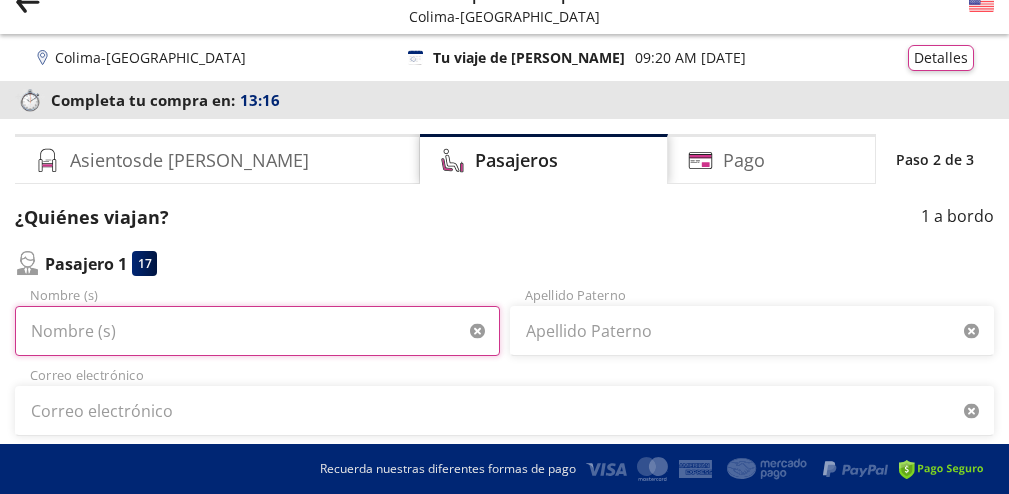 click on "Nombre (s)" at bounding box center [257, 331] 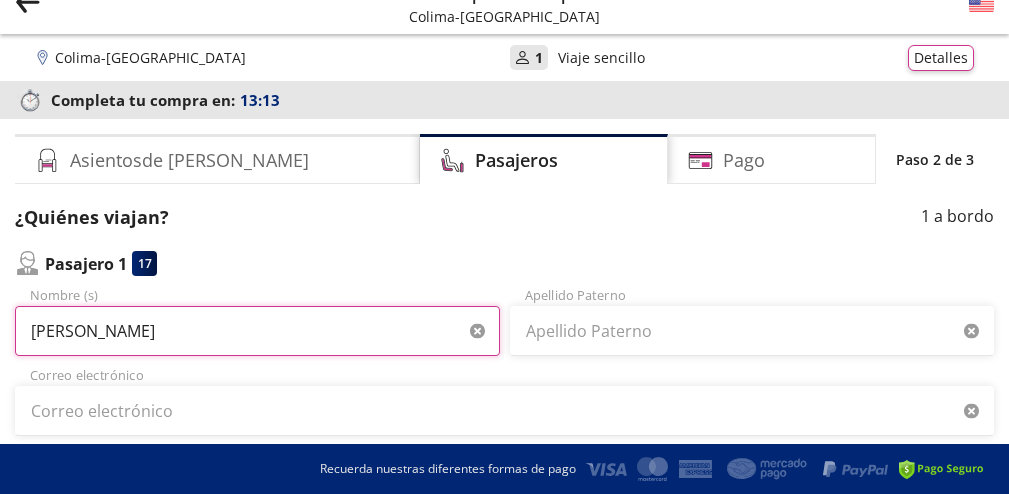 type on "[PERSON_NAME]" 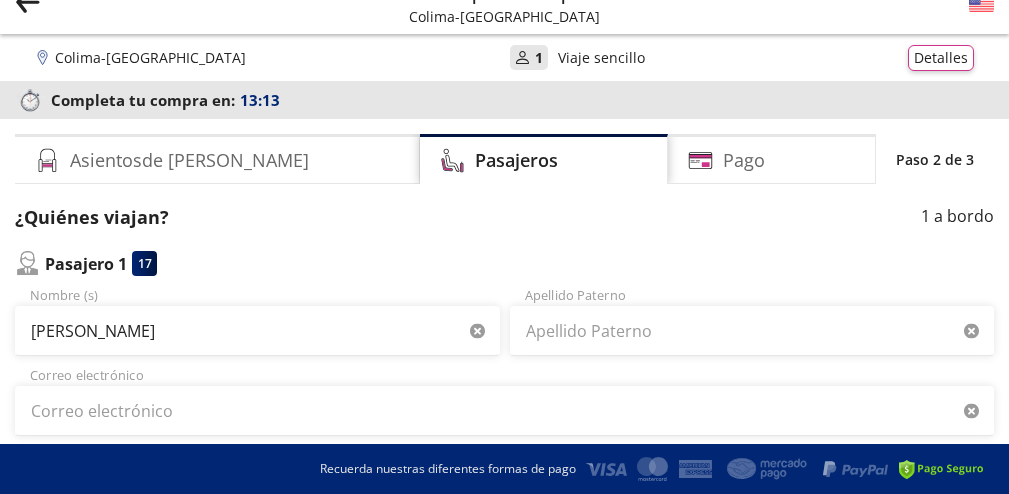 type 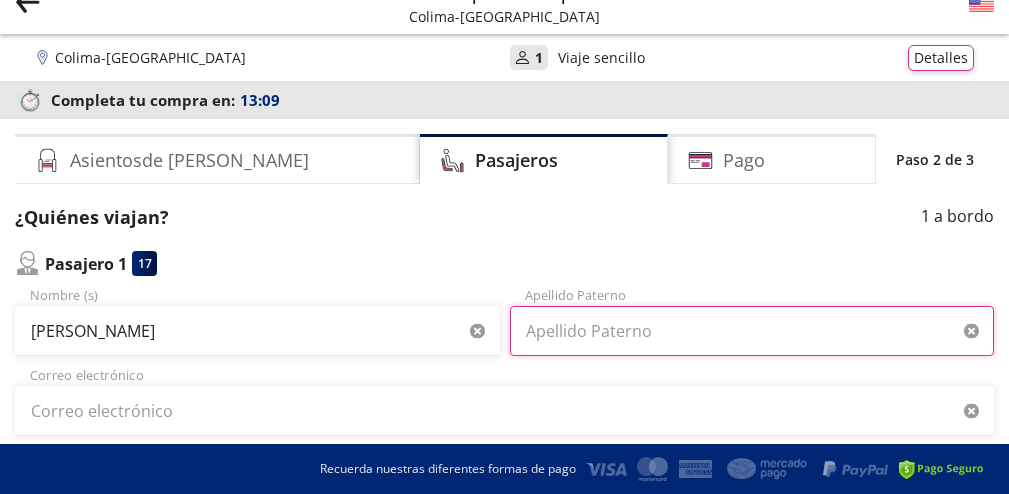 click on "Apellido Paterno" at bounding box center (752, 331) 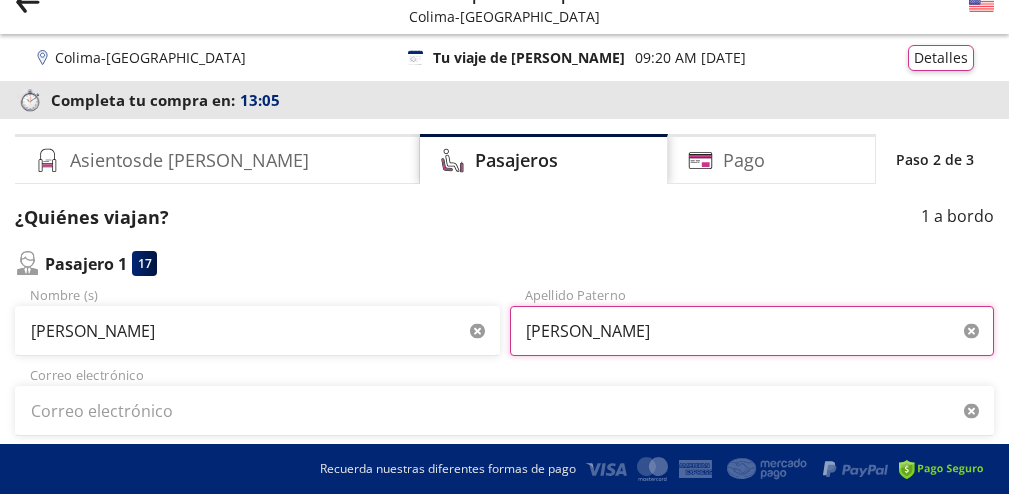 scroll, scrollTop: 183, scrollLeft: 0, axis: vertical 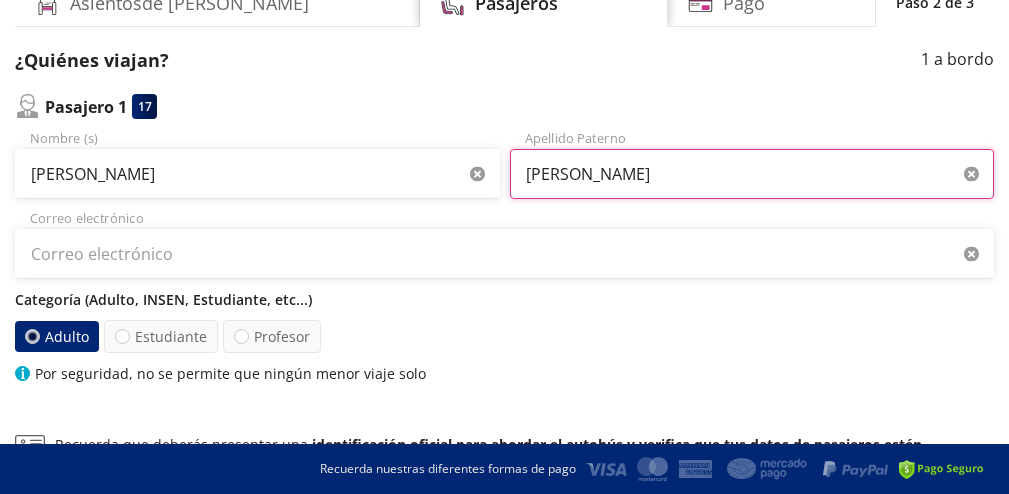 type on "[PERSON_NAME]" 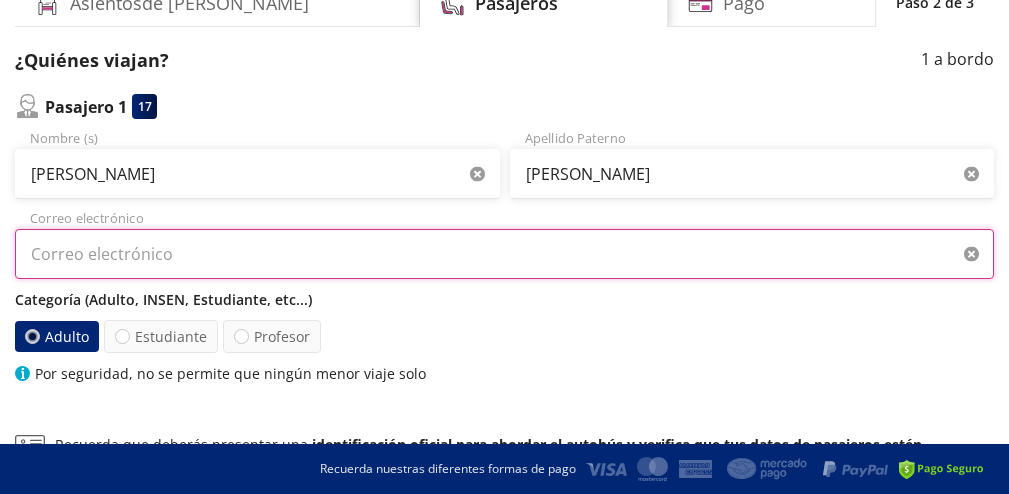 click on "Correo electrónico" at bounding box center [504, 254] 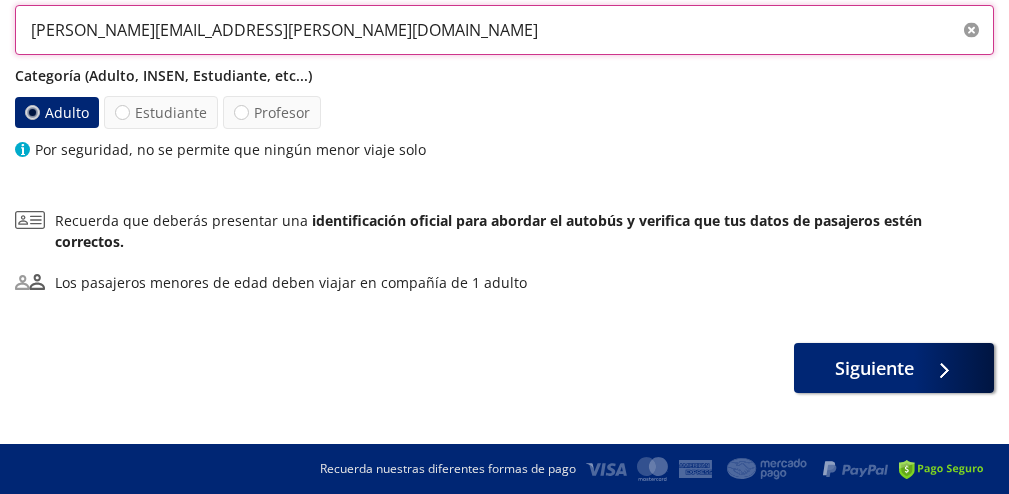 scroll, scrollTop: 411, scrollLeft: 0, axis: vertical 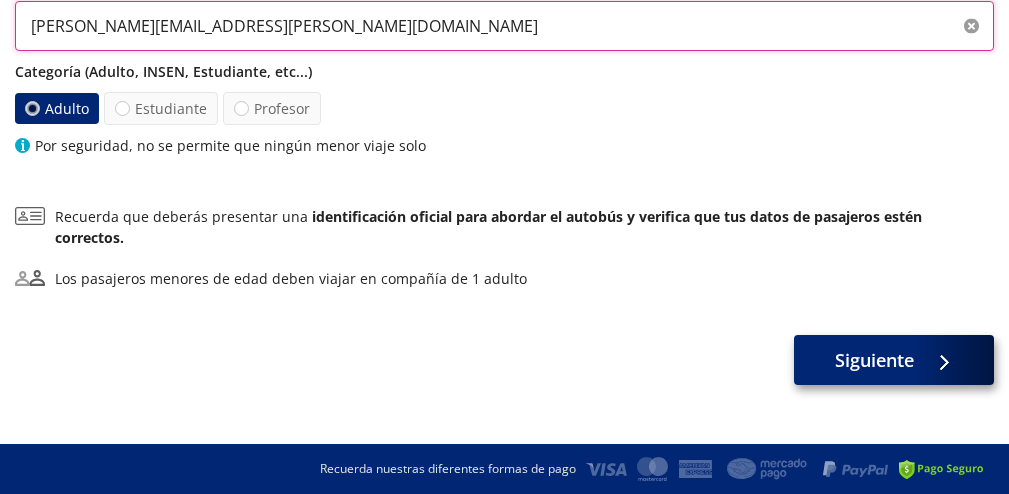 type on "[PERSON_NAME][EMAIL_ADDRESS][PERSON_NAME][DOMAIN_NAME]" 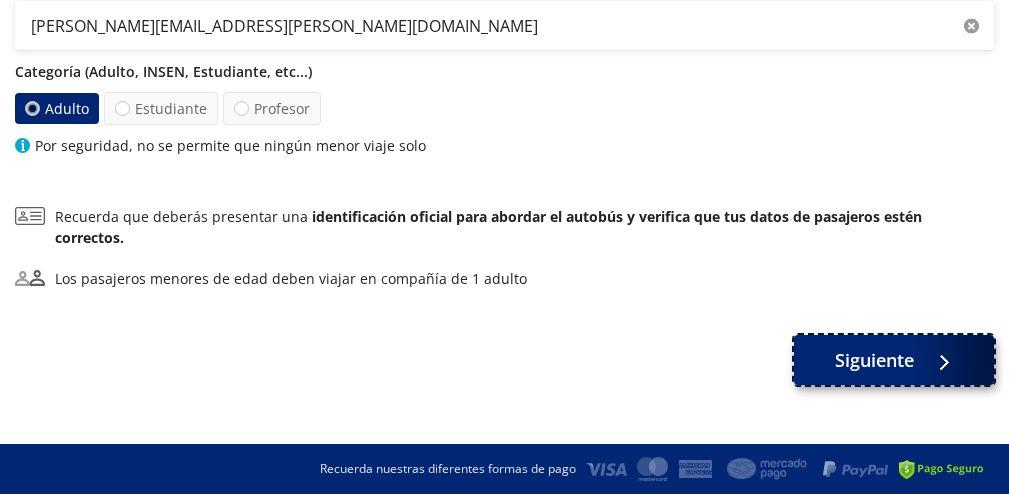 click on "Siguiente" at bounding box center [874, 360] 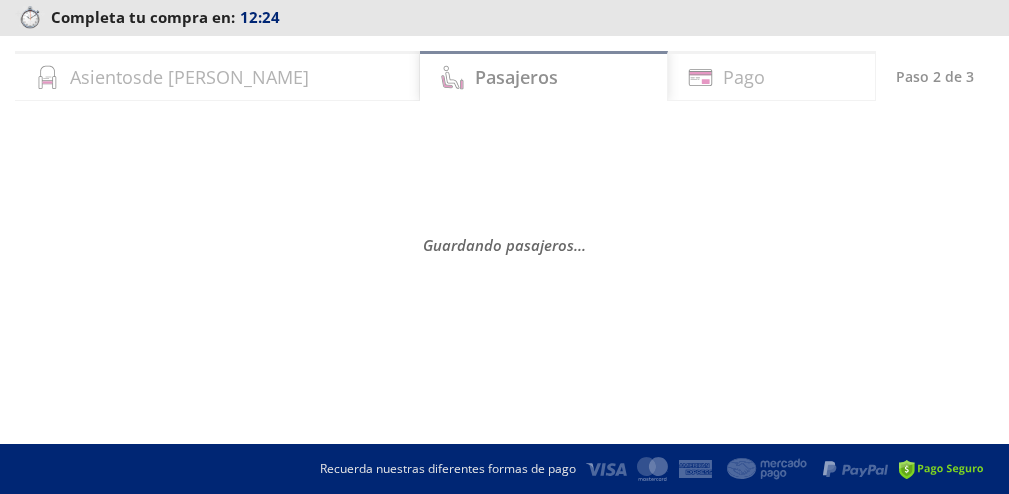 scroll, scrollTop: 0, scrollLeft: 0, axis: both 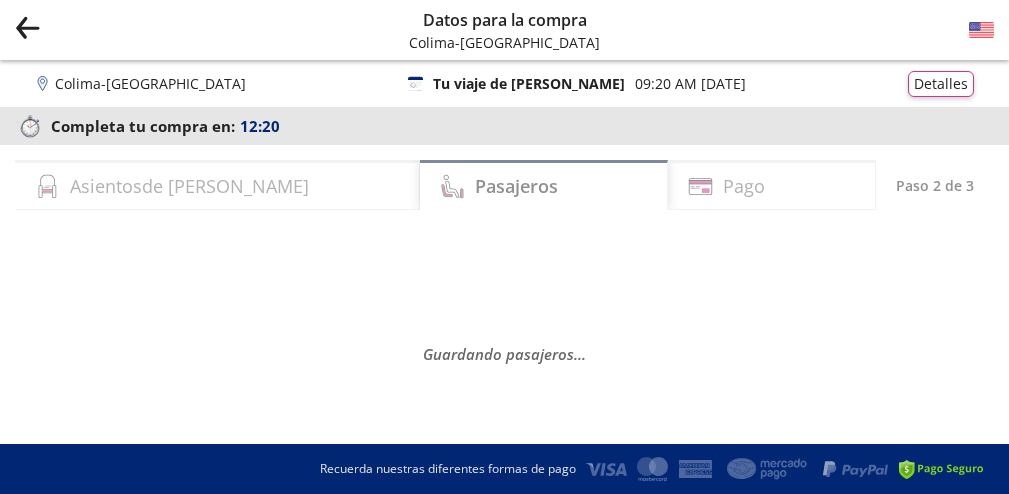 click on "Group 9 Created with Sketch." 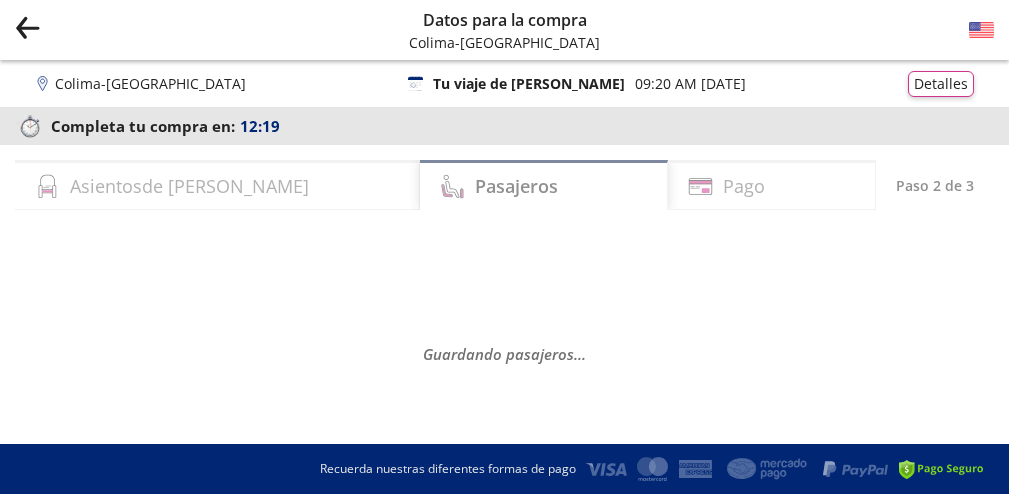 select on "MX" 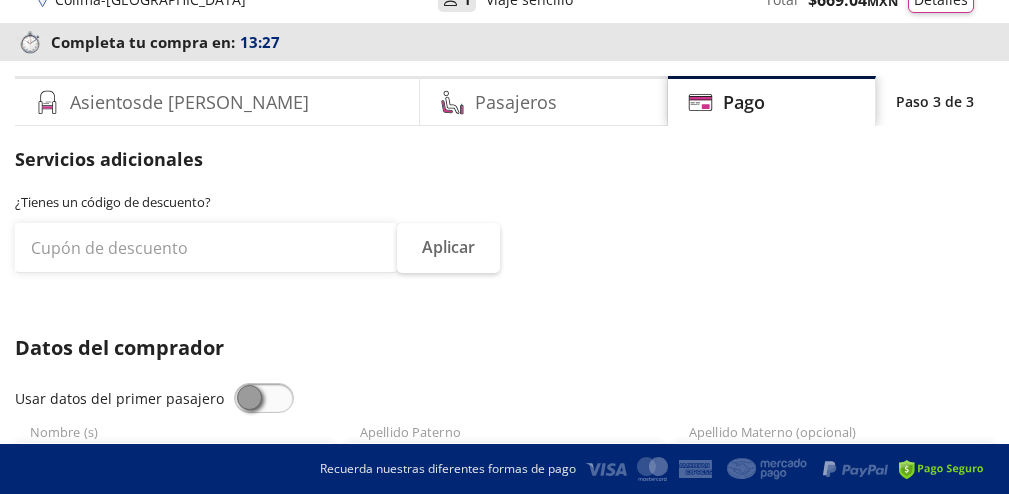 scroll, scrollTop: 0, scrollLeft: 0, axis: both 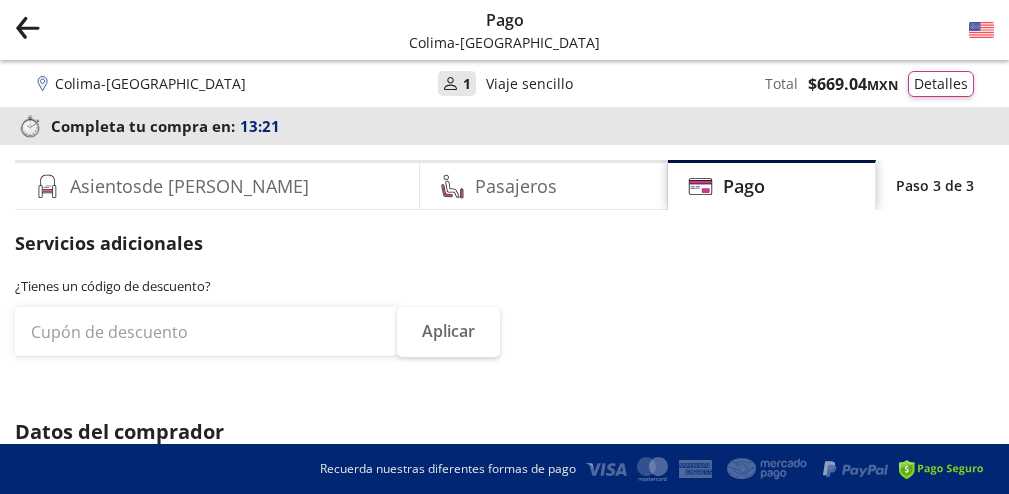 click on "Group 9 Created with Sketch." 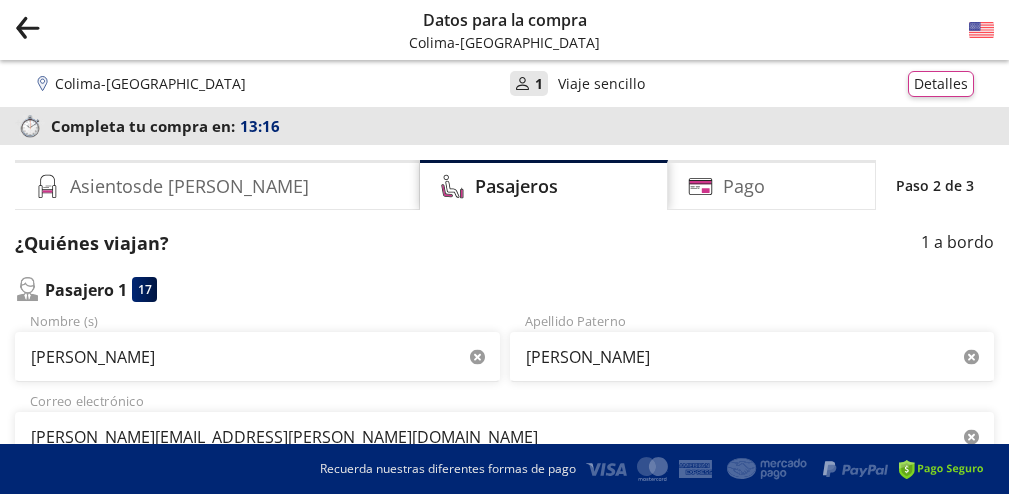 click 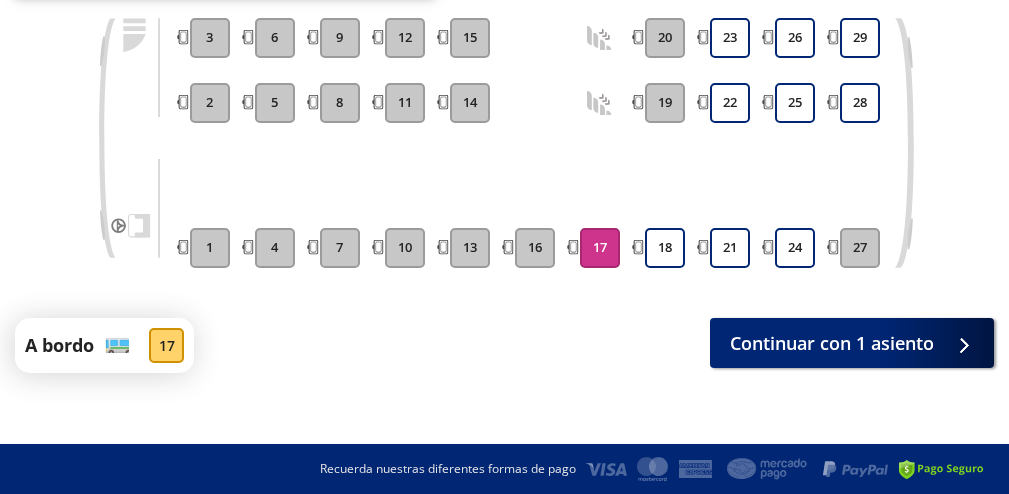 scroll, scrollTop: 0, scrollLeft: 0, axis: both 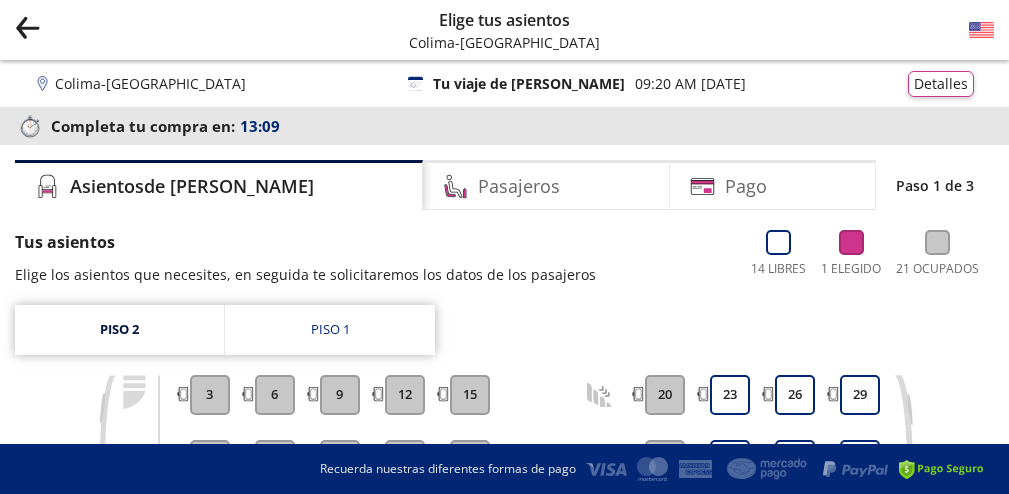 click 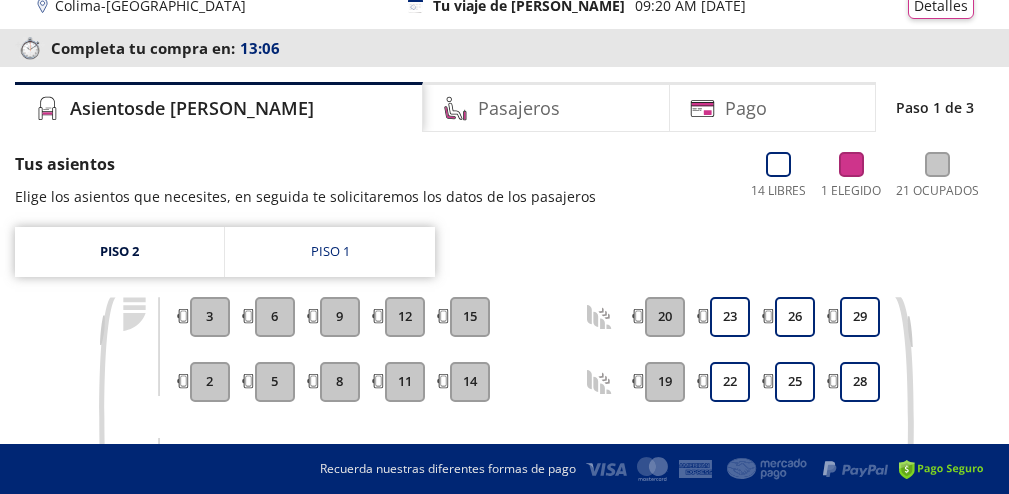 scroll, scrollTop: 0, scrollLeft: 0, axis: both 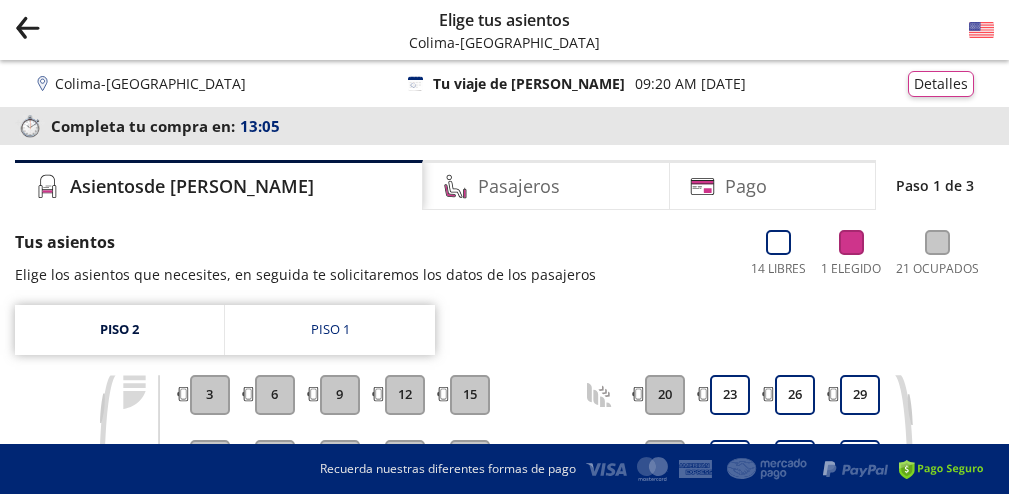 click on "Group 9 Created with Sketch." 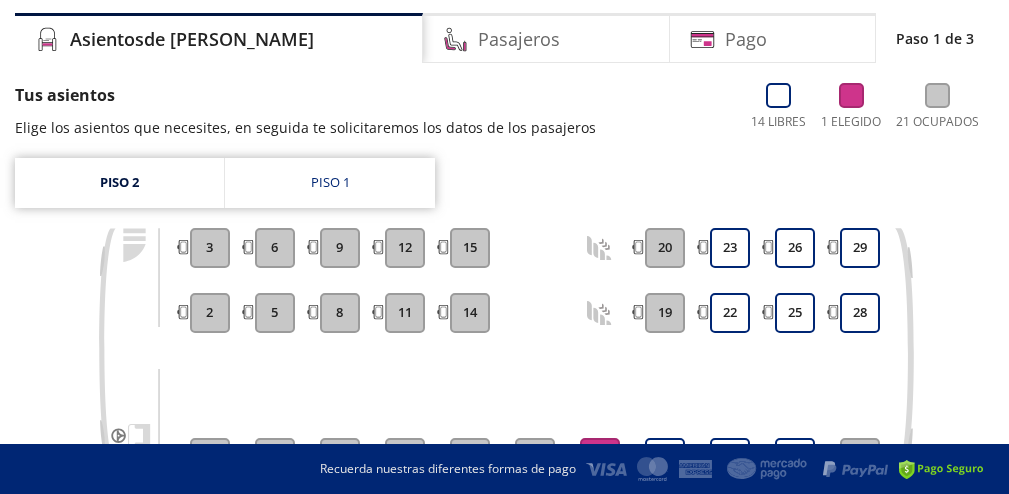 scroll, scrollTop: 297, scrollLeft: 0, axis: vertical 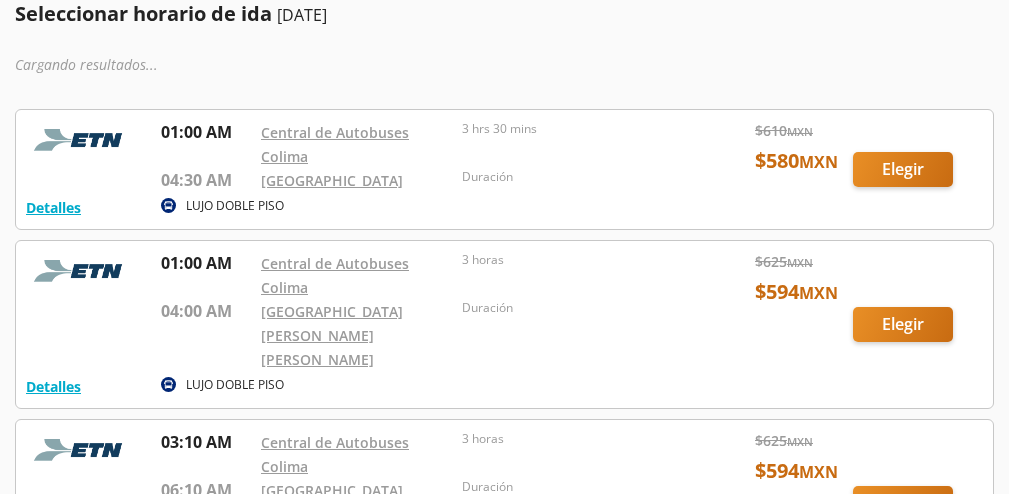 click at bounding box center [504, 169] 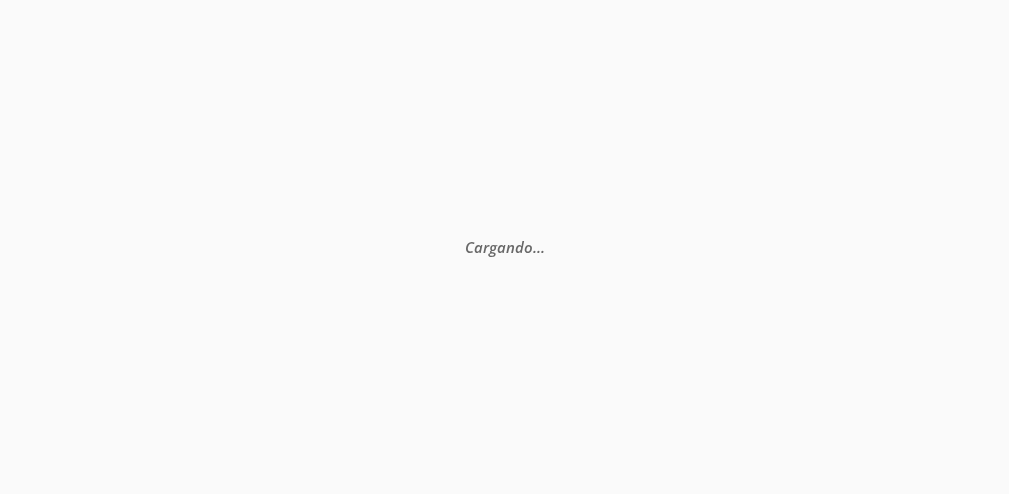 scroll, scrollTop: 0, scrollLeft: 0, axis: both 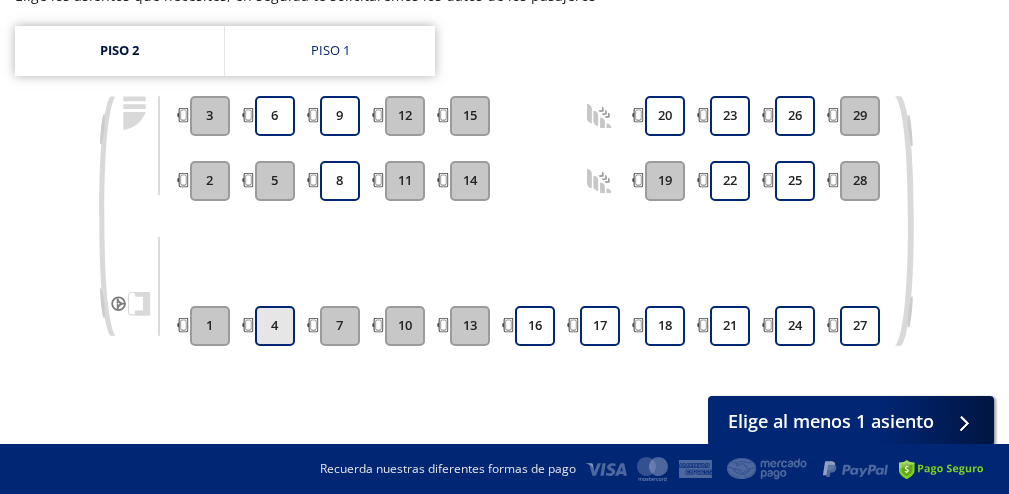 click on "4" at bounding box center (275, 326) 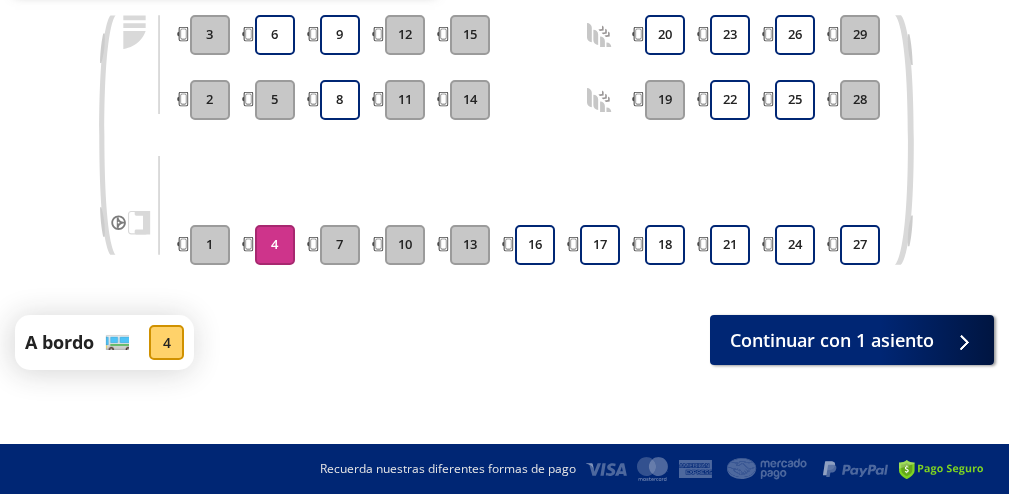 scroll, scrollTop: 362, scrollLeft: 0, axis: vertical 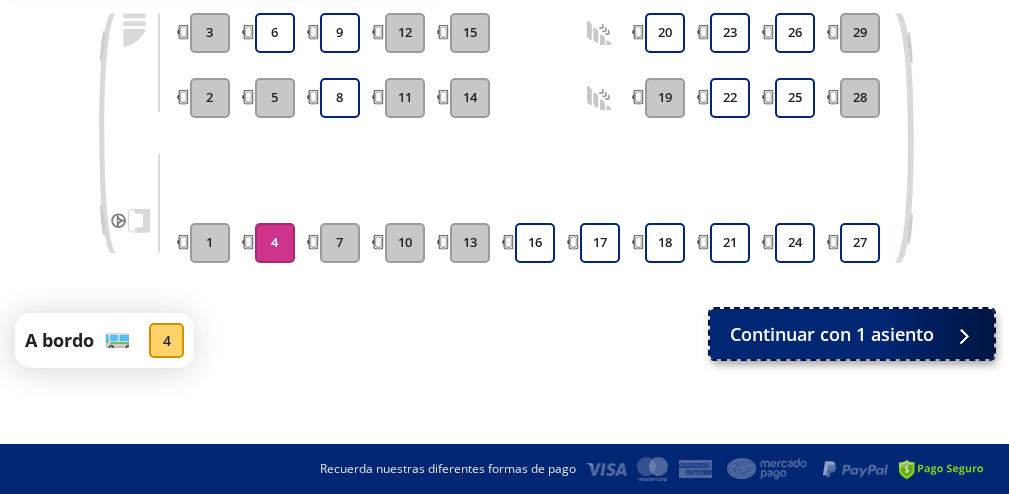 click on "Continuar con 1 asiento" at bounding box center (832, 334) 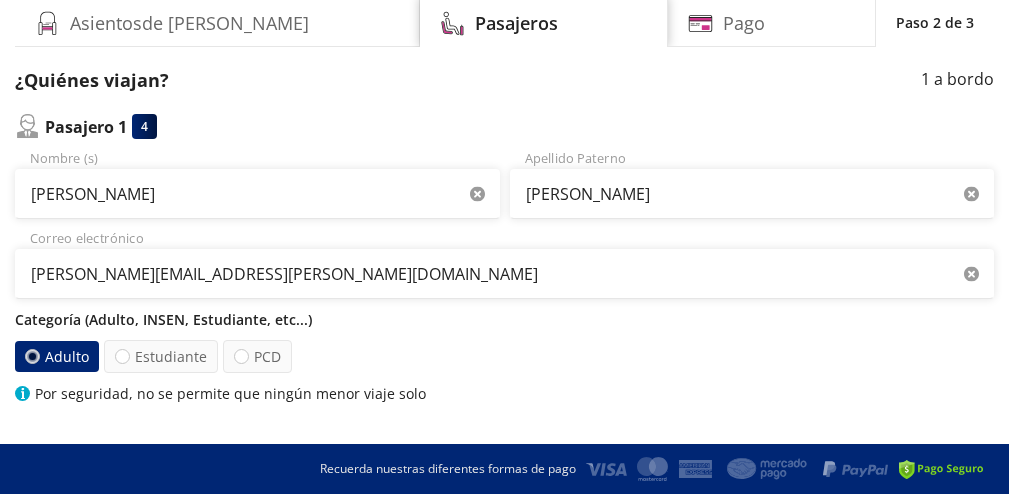 scroll, scrollTop: 168, scrollLeft: 0, axis: vertical 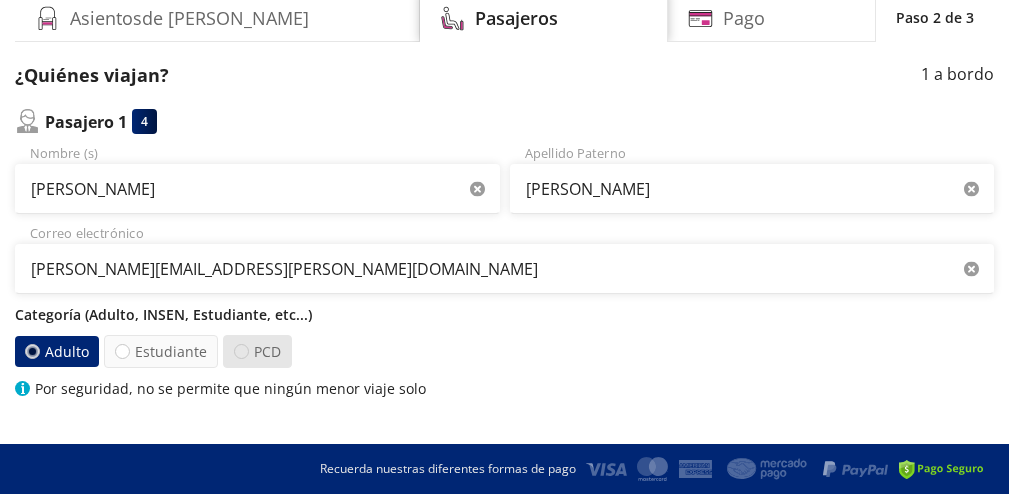 click at bounding box center [241, 351] 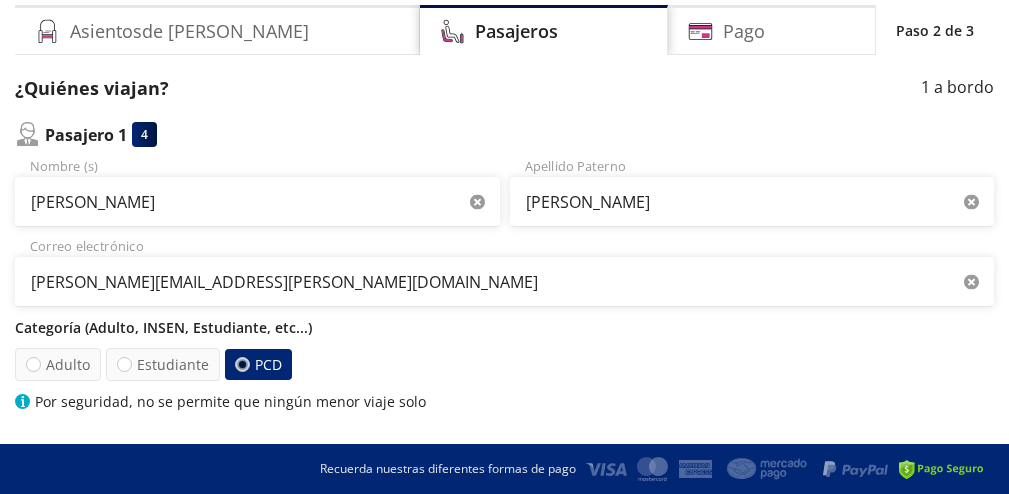 scroll, scrollTop: 331, scrollLeft: 0, axis: vertical 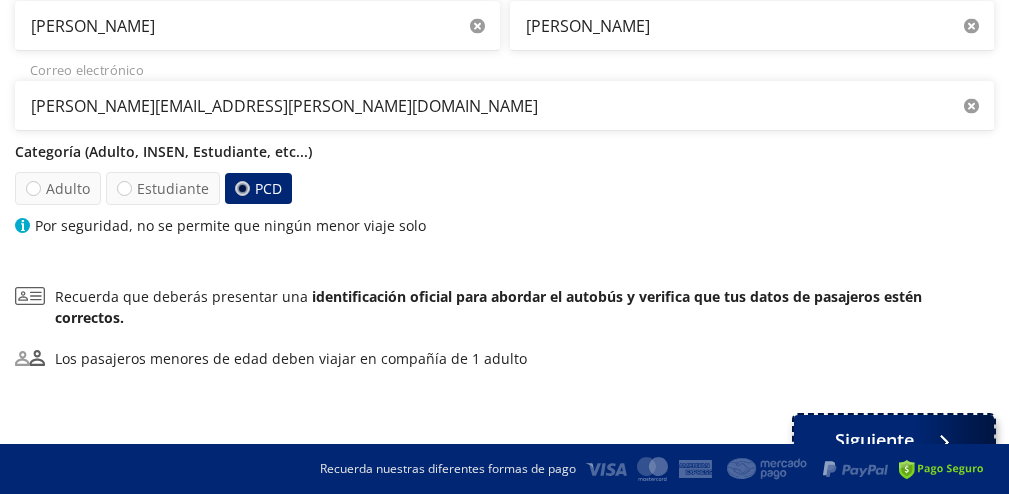 click on "Siguiente" at bounding box center [874, 440] 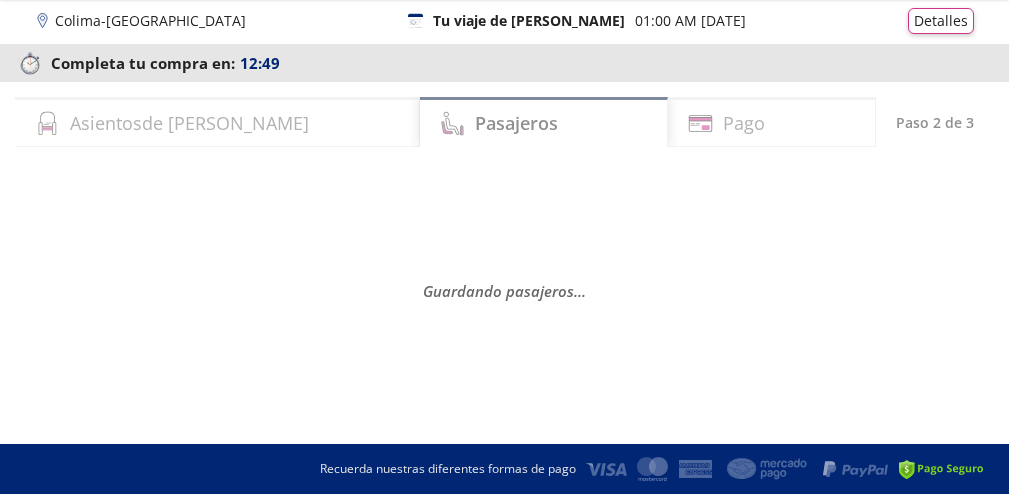 scroll, scrollTop: 109, scrollLeft: 0, axis: vertical 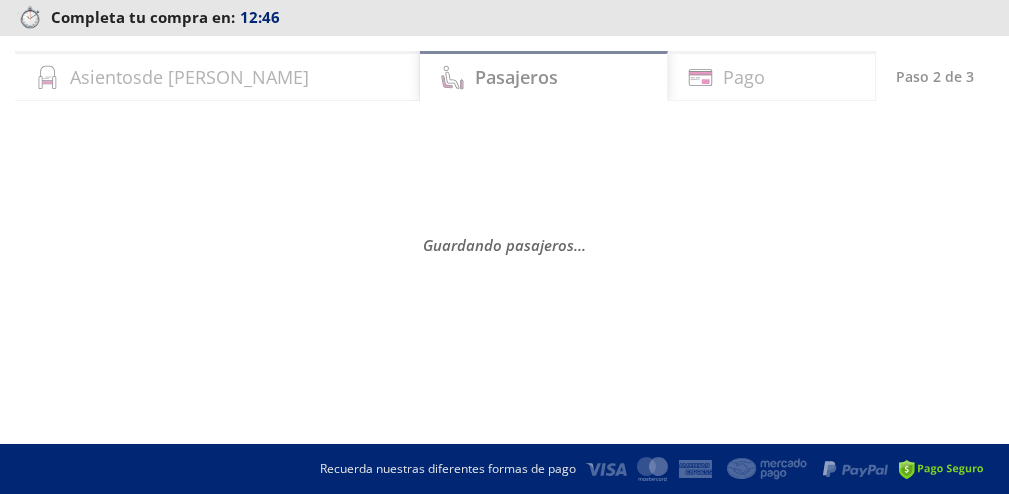 select on "MX" 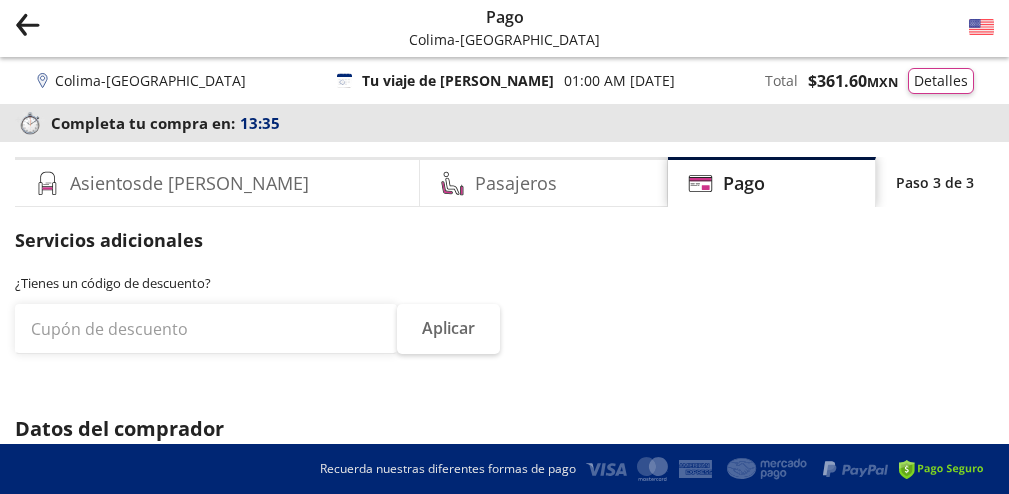 scroll, scrollTop: 0, scrollLeft: 0, axis: both 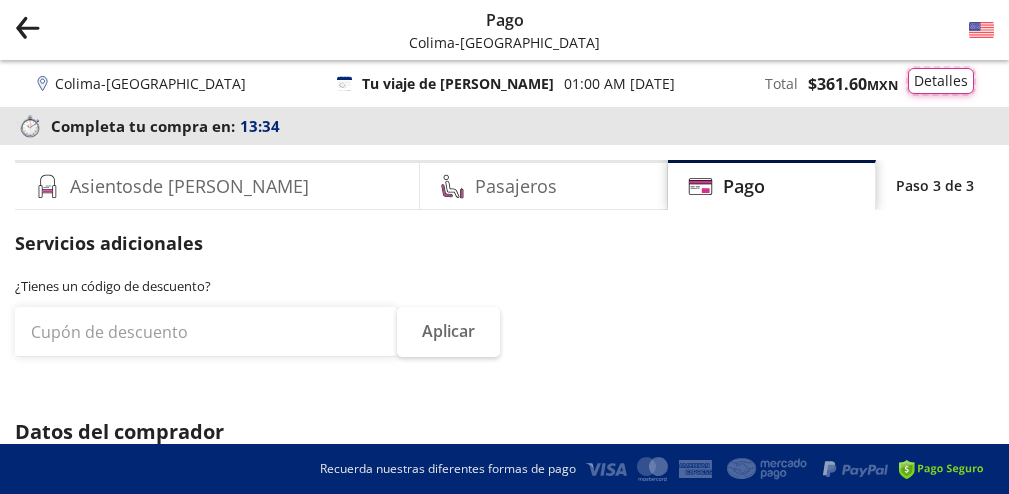 click on "Detalles" at bounding box center [941, 81] 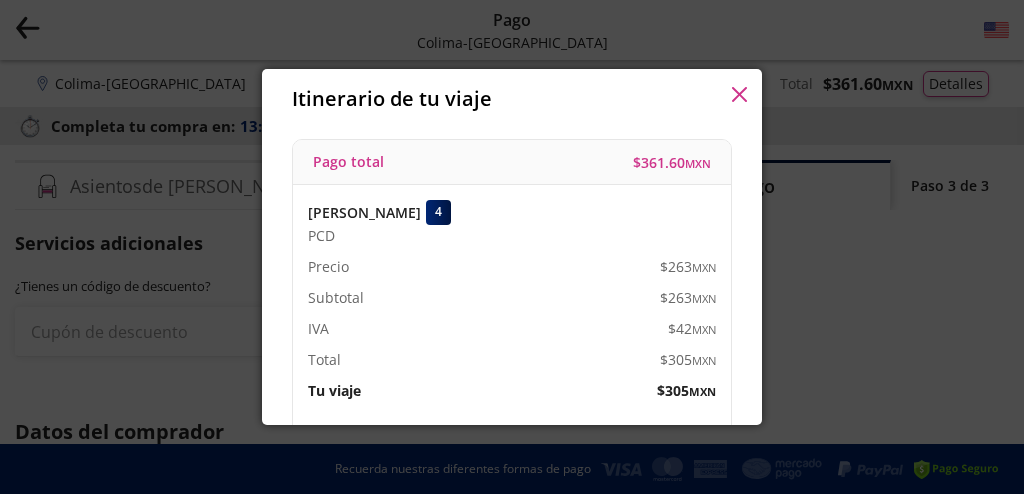 click 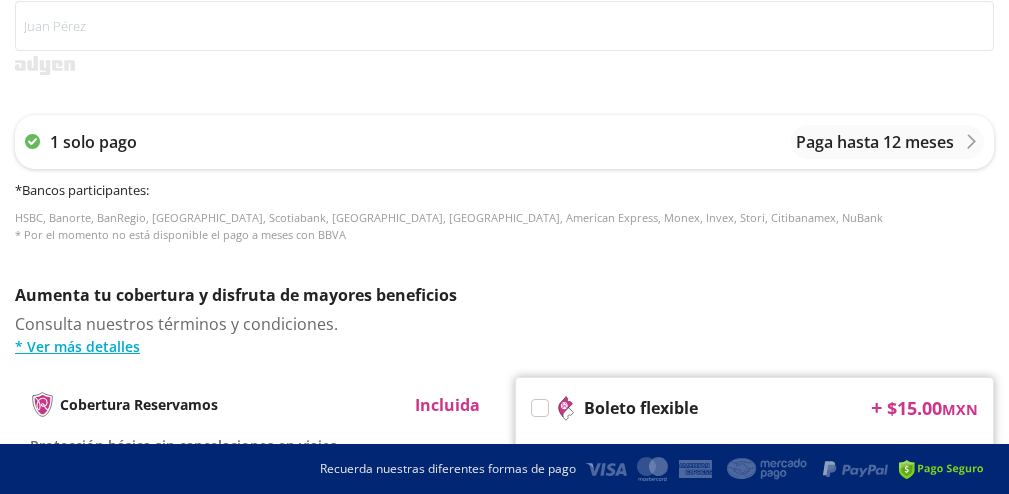 scroll, scrollTop: 1226, scrollLeft: 0, axis: vertical 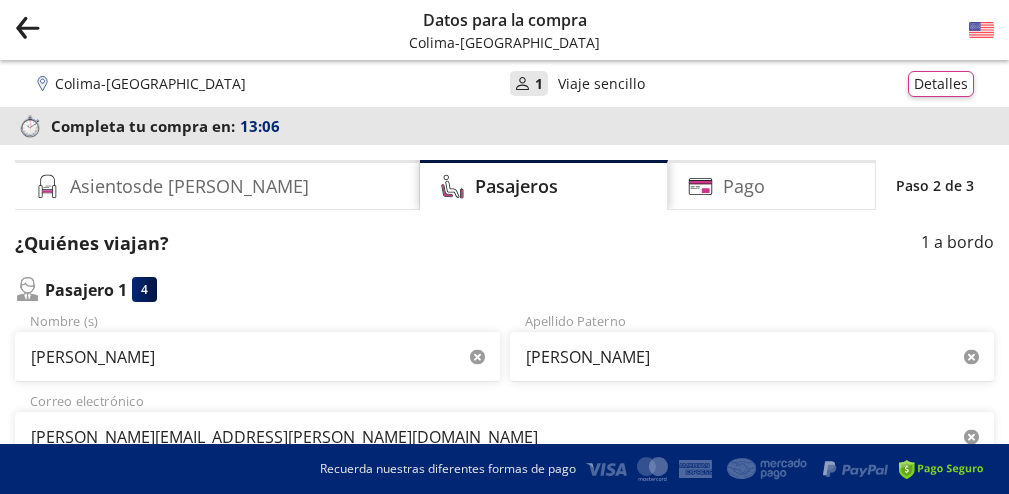 click 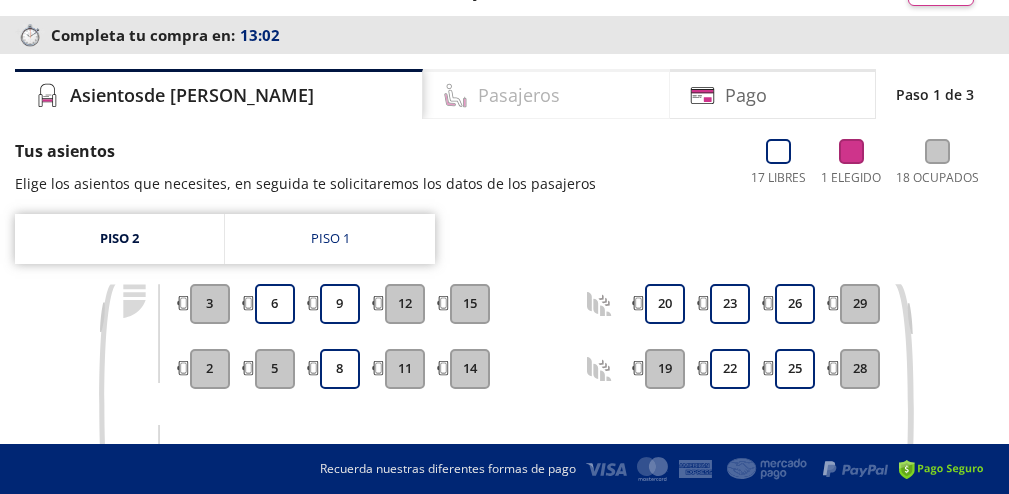 scroll, scrollTop: 0, scrollLeft: 0, axis: both 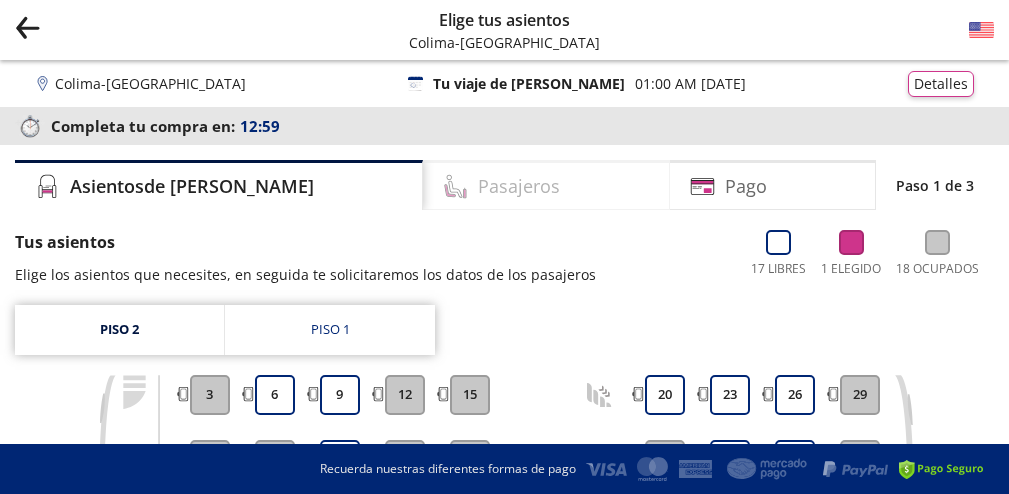 click on "Pasajeros" at bounding box center [519, 186] 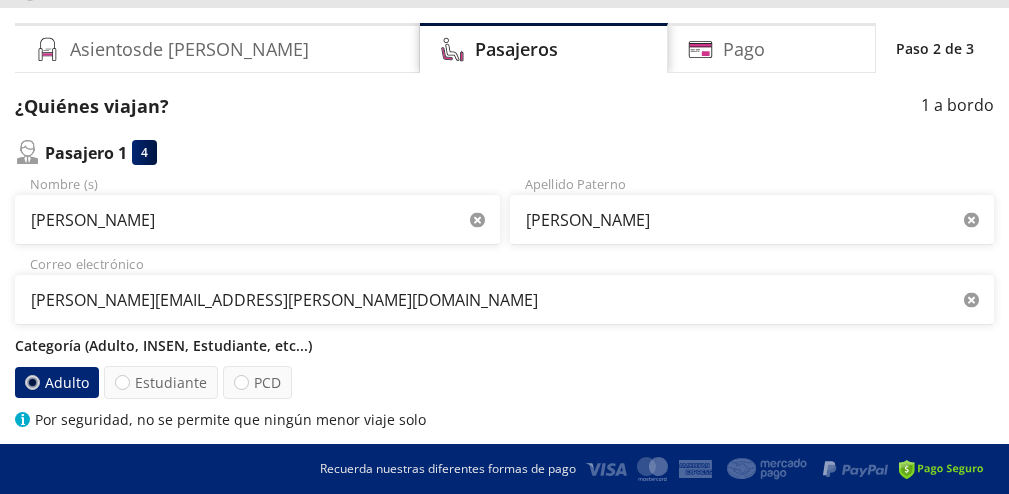 scroll, scrollTop: 157, scrollLeft: 0, axis: vertical 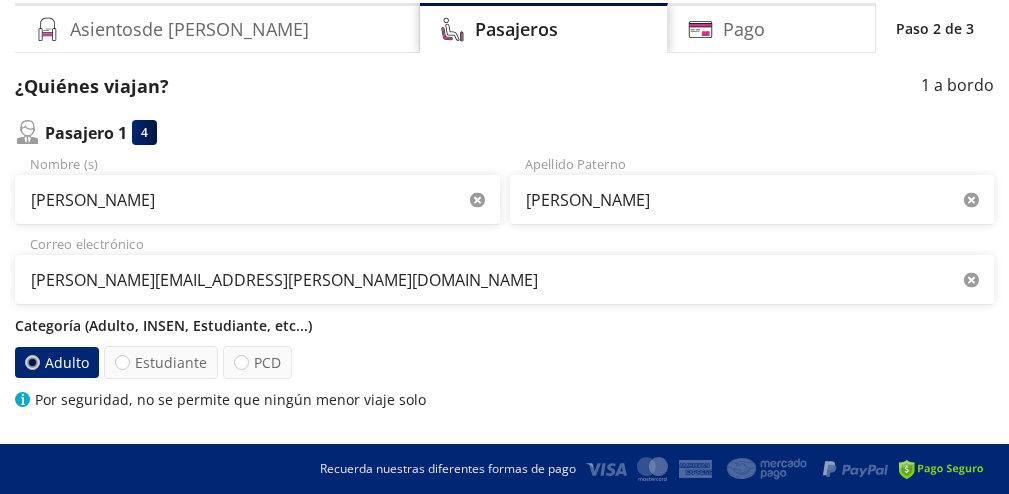 drag, startPoint x: 241, startPoint y: 359, endPoint x: 319, endPoint y: 312, distance: 91.06591 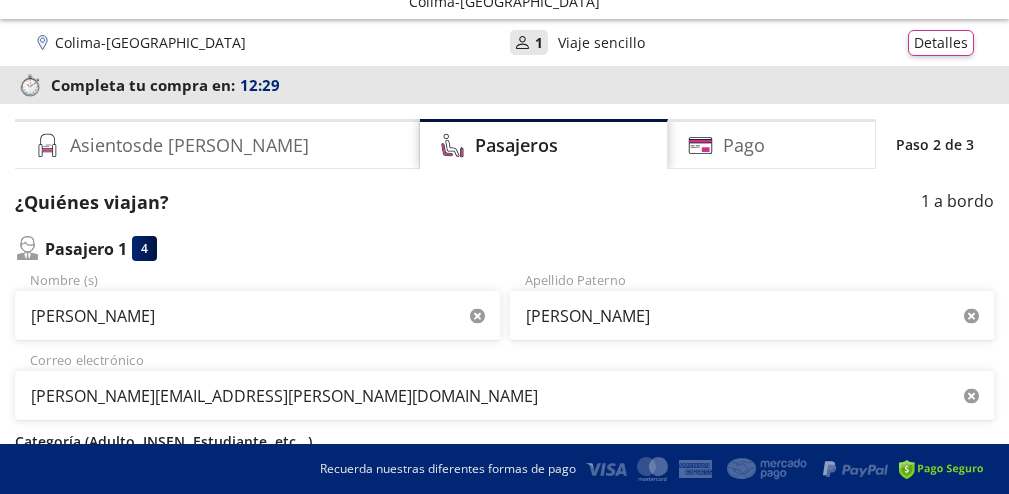 scroll, scrollTop: 308, scrollLeft: 0, axis: vertical 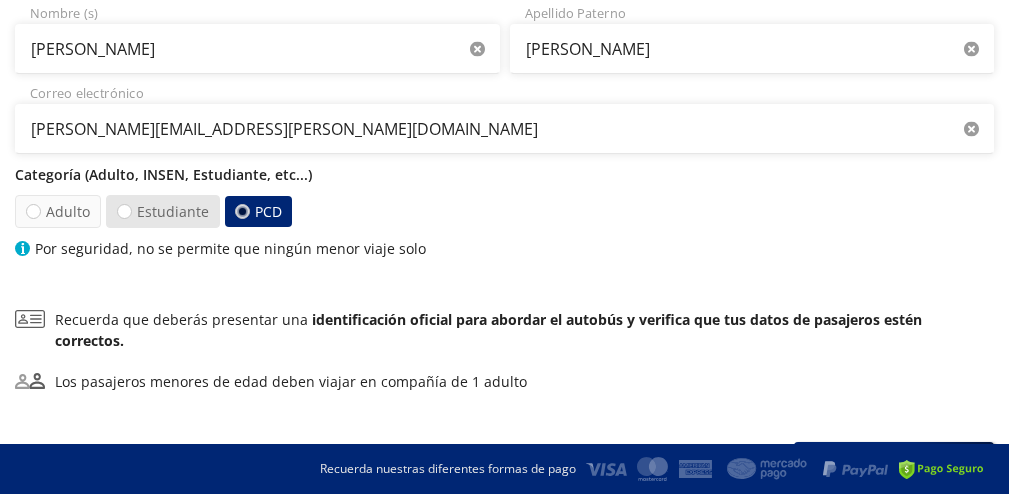 drag, startPoint x: 77, startPoint y: 215, endPoint x: 128, endPoint y: 194, distance: 55.154327 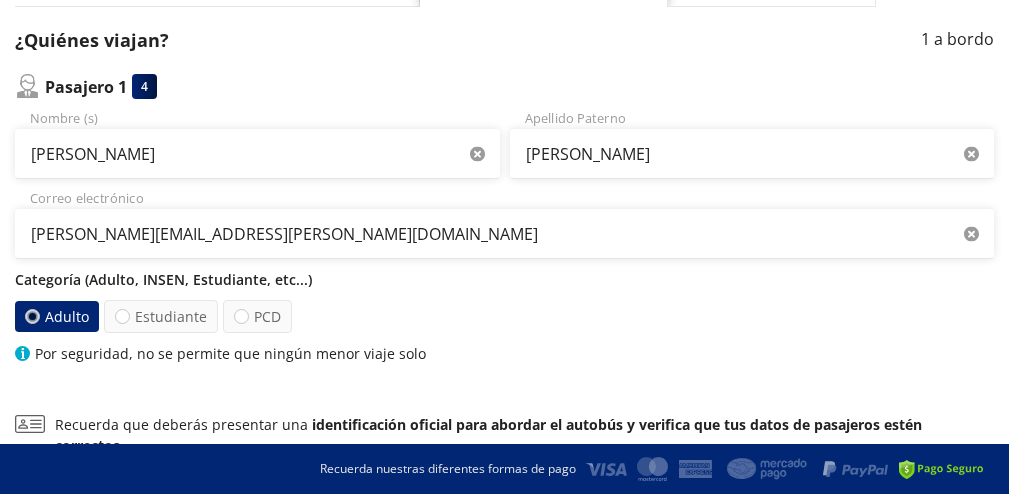 scroll, scrollTop: 124, scrollLeft: 0, axis: vertical 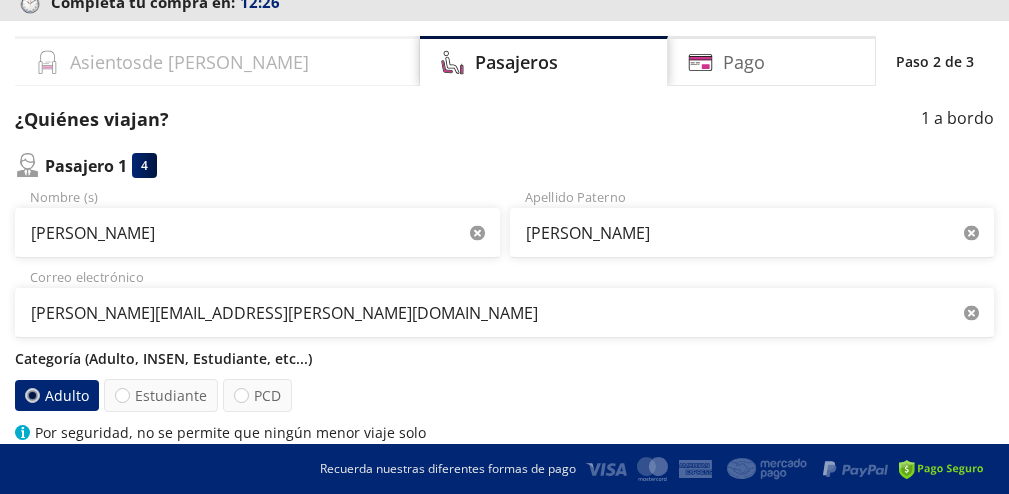 click on "Asientos  de [PERSON_NAME]" at bounding box center (189, 62) 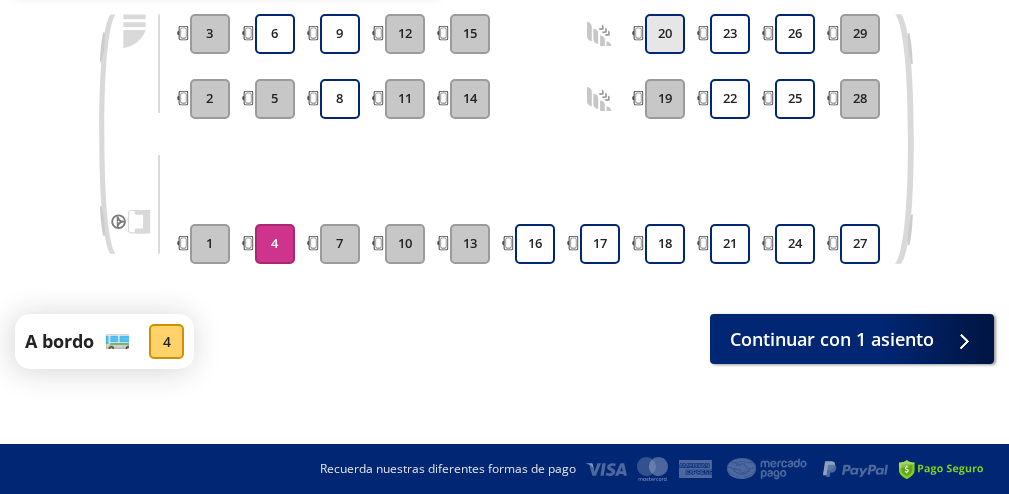 scroll, scrollTop: 362, scrollLeft: 0, axis: vertical 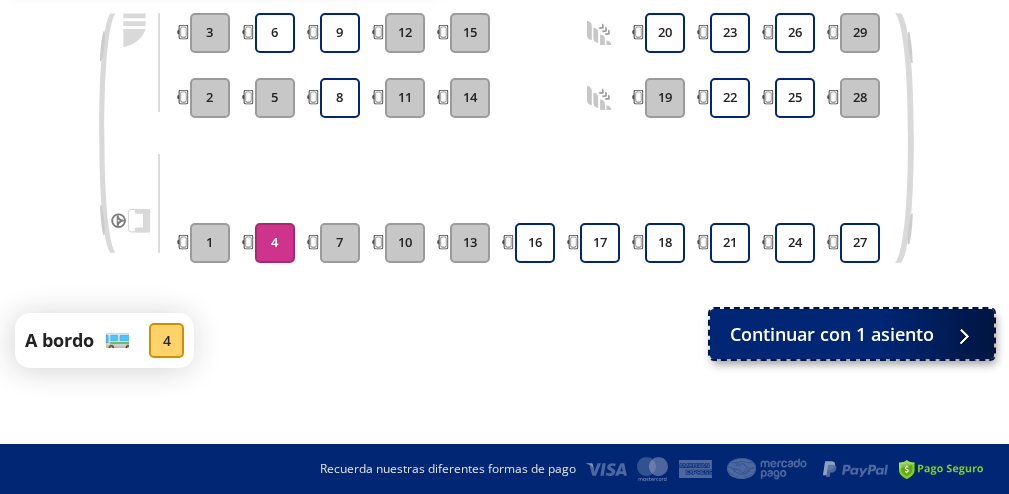 click on "Continuar con 1 asiento" at bounding box center (832, 334) 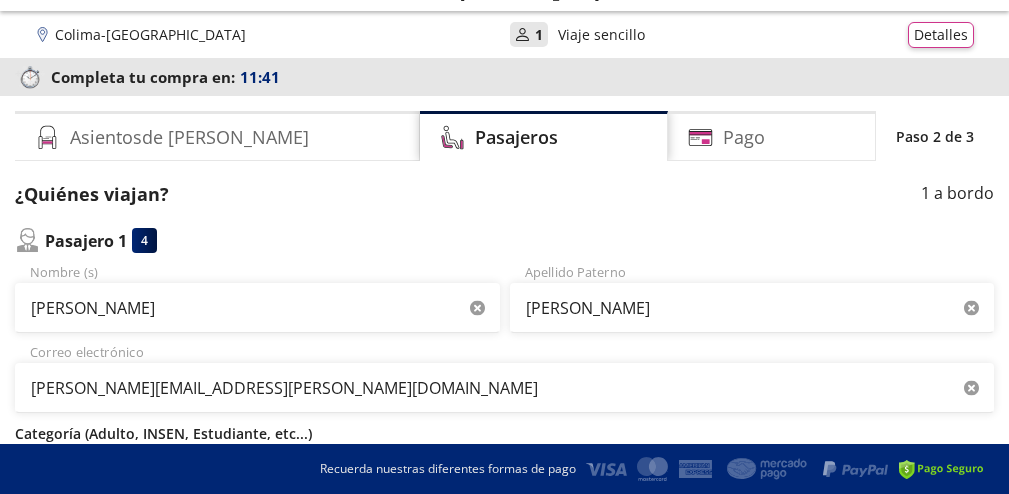 scroll, scrollTop: 148, scrollLeft: 0, axis: vertical 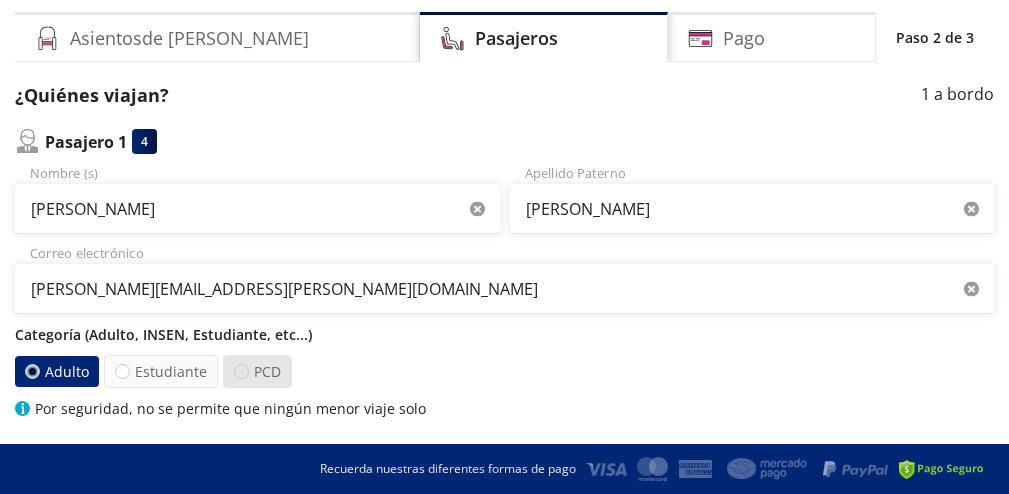 click at bounding box center (241, 371) 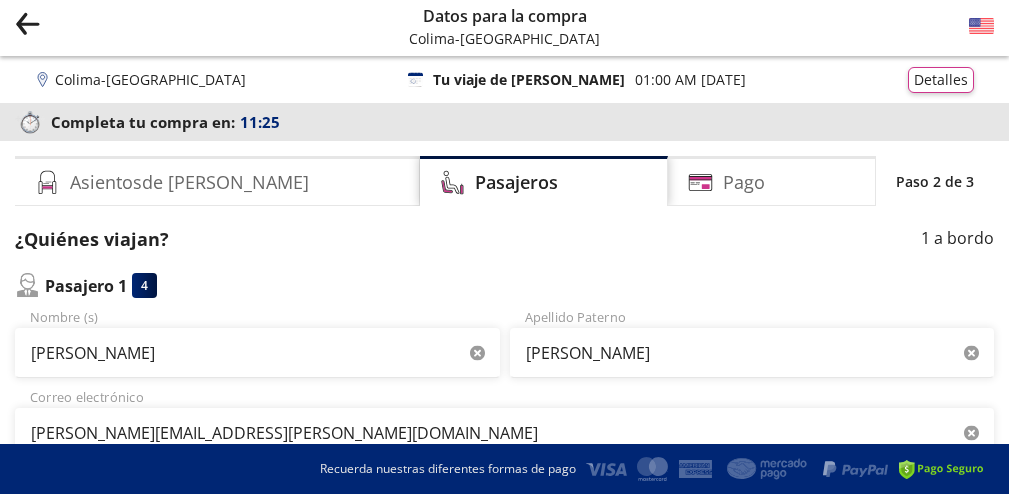 scroll, scrollTop: 0, scrollLeft: 0, axis: both 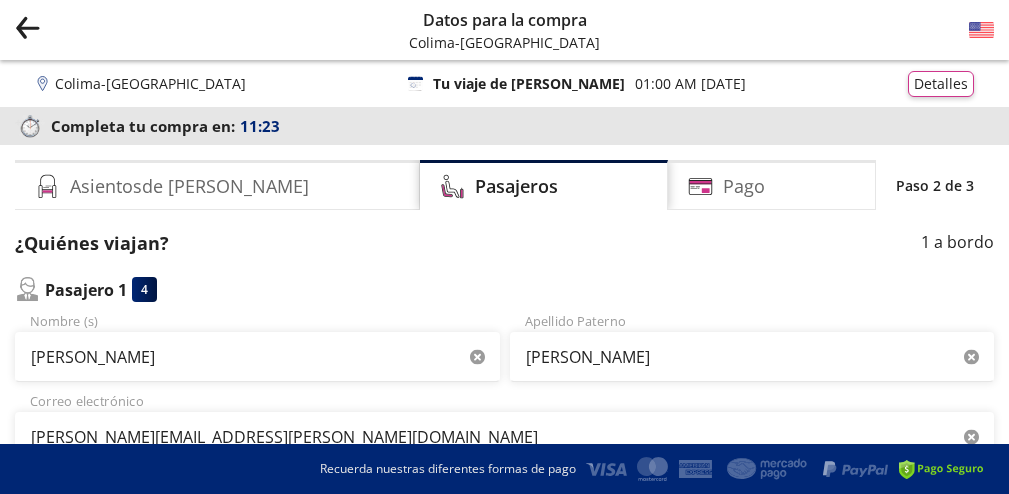 click 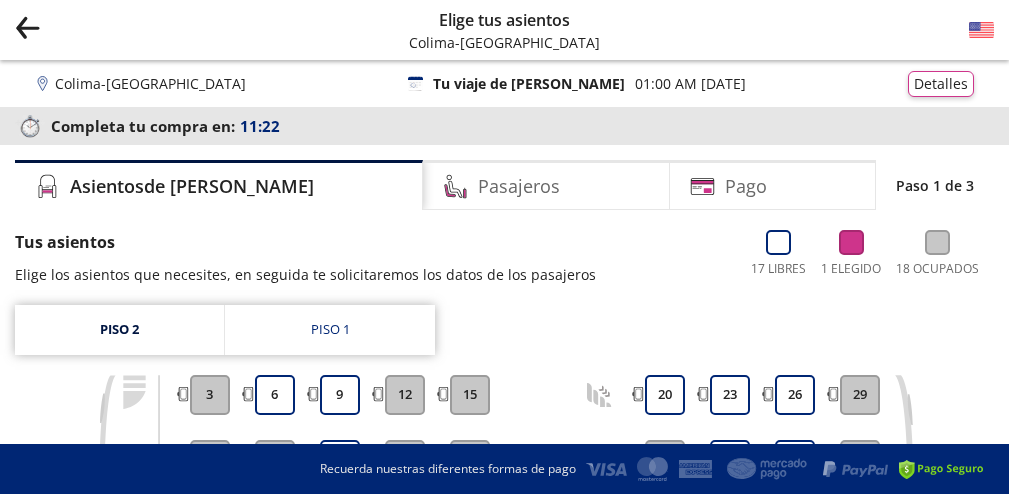 click 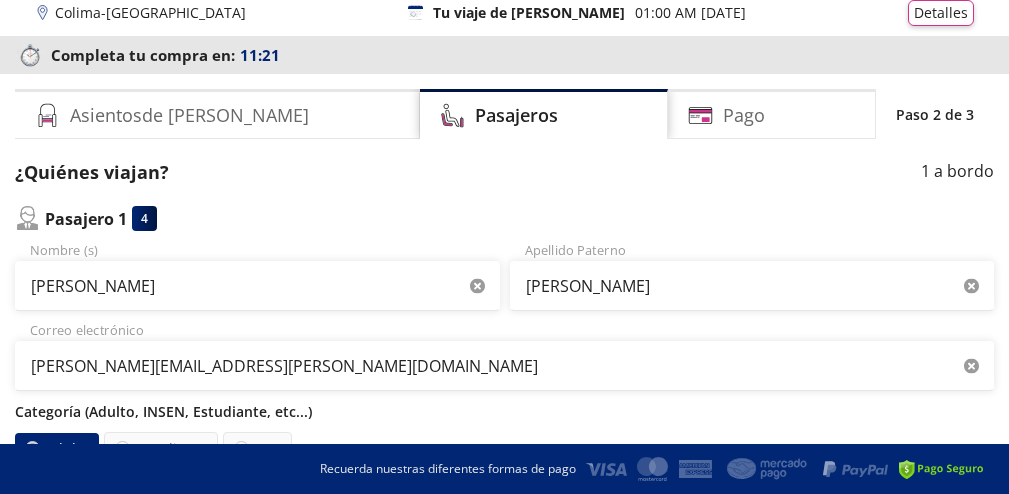 scroll, scrollTop: 0, scrollLeft: 0, axis: both 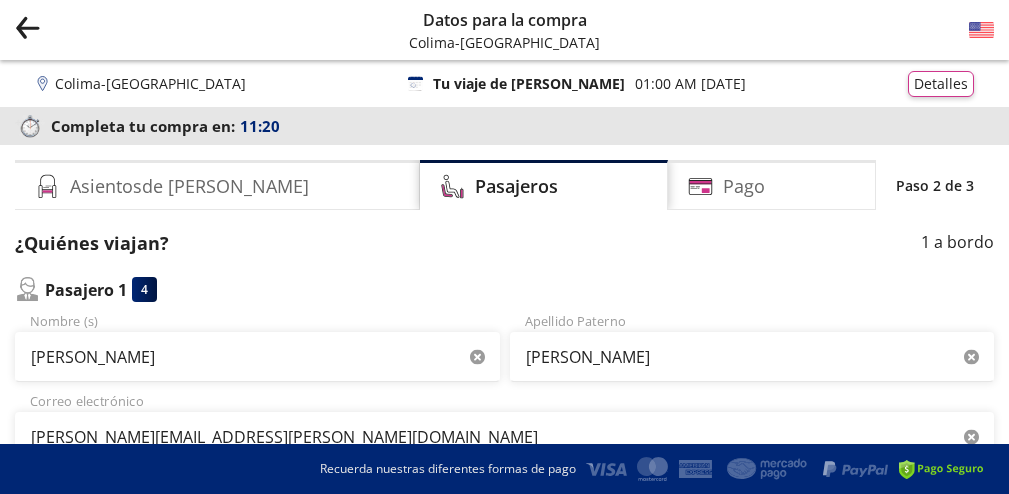 click on "Group 9 Created with Sketch." 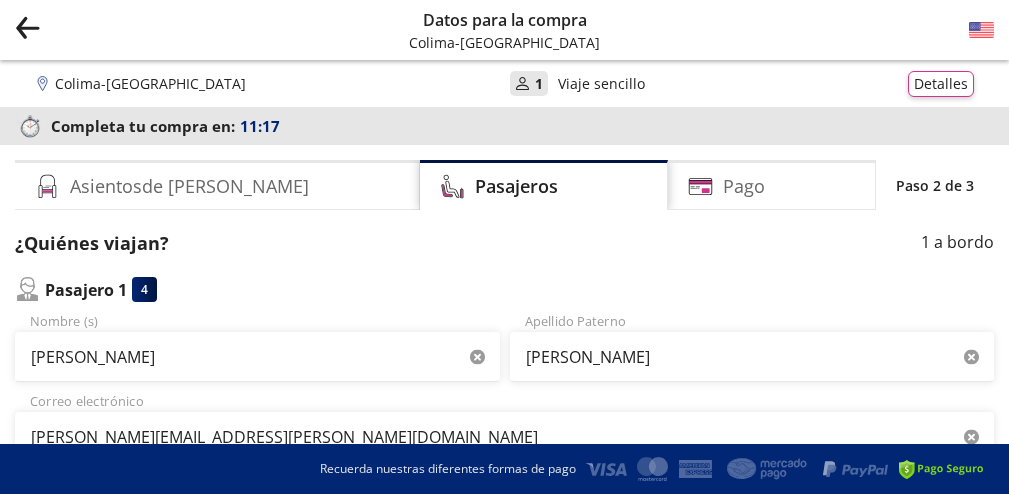 click on "Group 9 Created with Sketch." 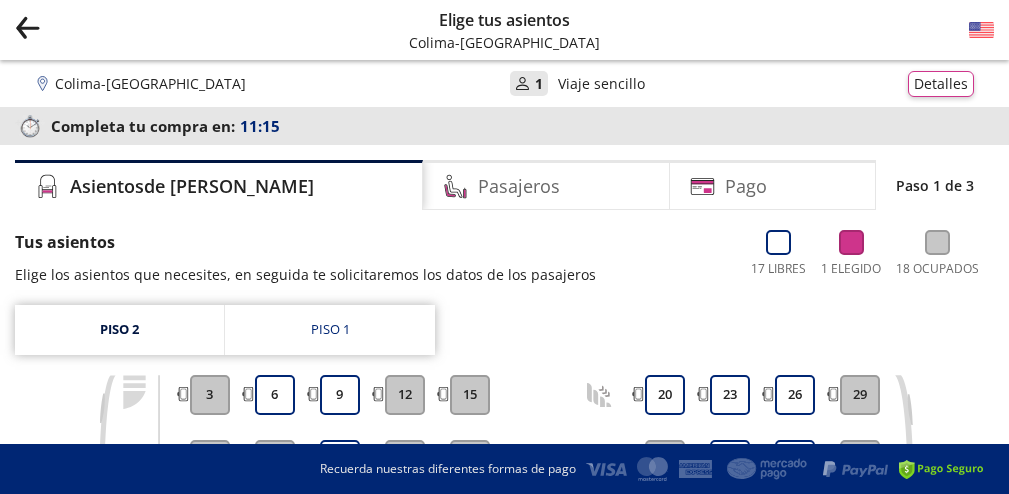 click on "Group 9 Created with Sketch." 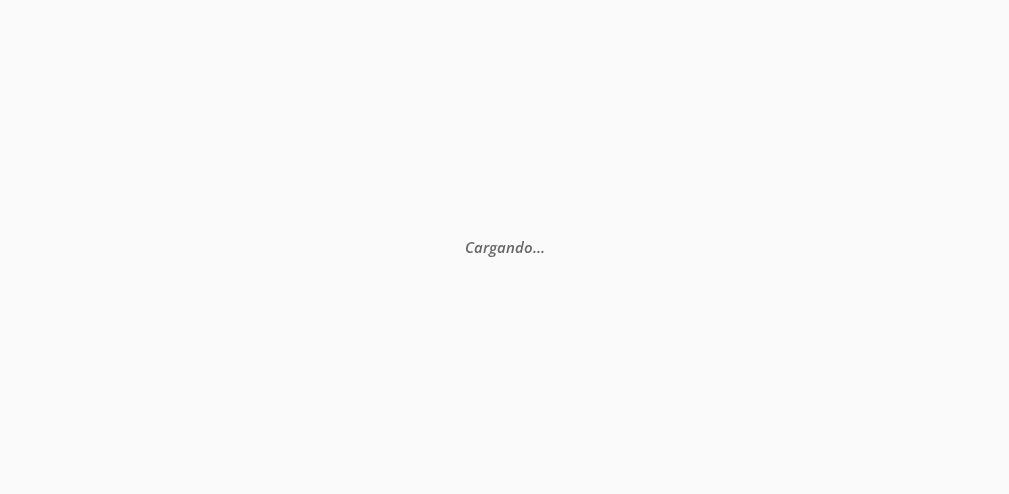 scroll, scrollTop: 0, scrollLeft: 0, axis: both 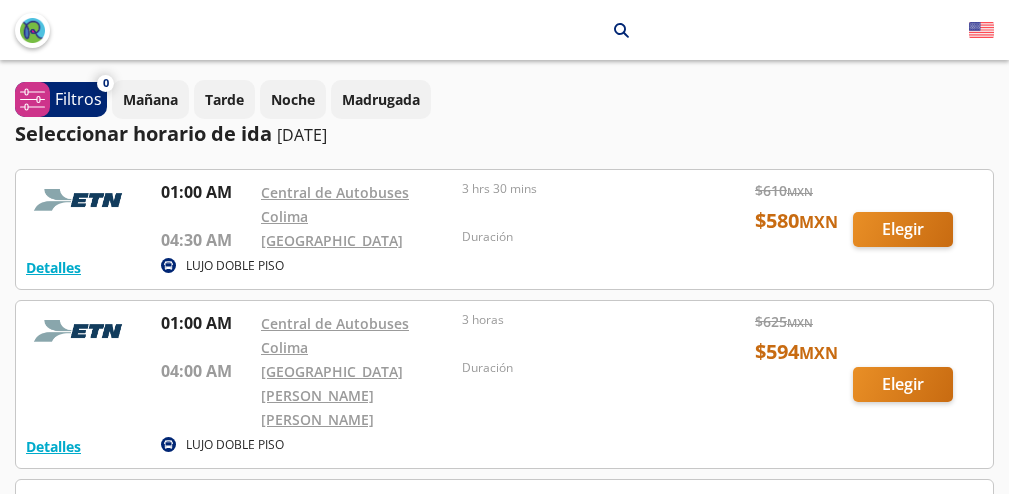 click at bounding box center [504, 229] 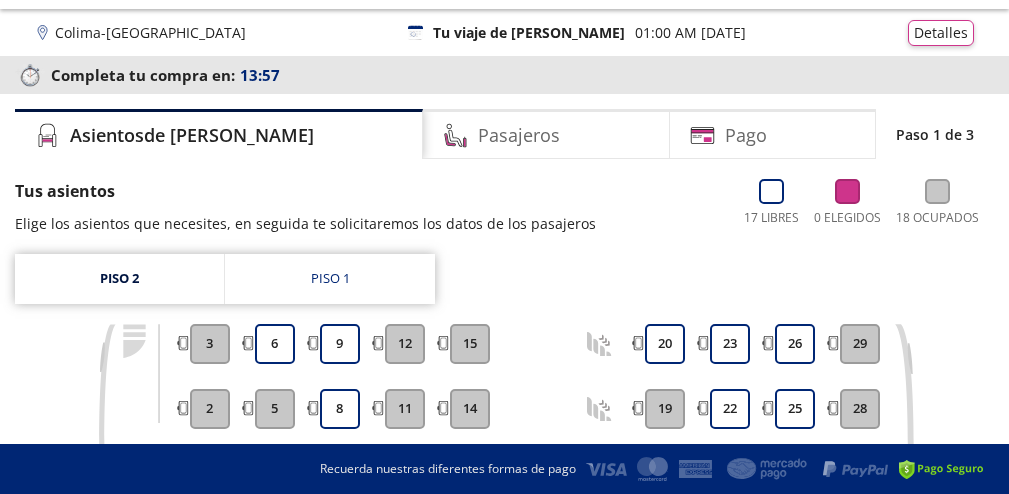 scroll, scrollTop: 315, scrollLeft: 0, axis: vertical 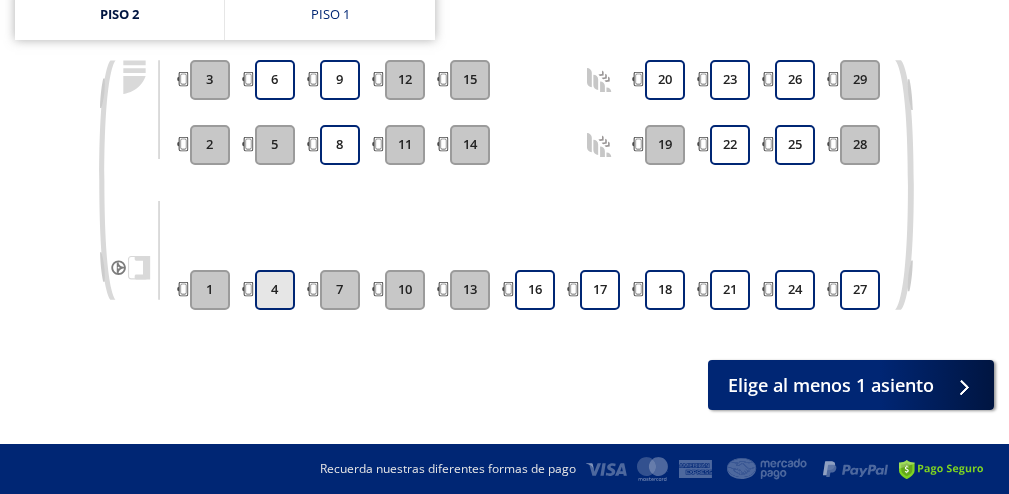 click on "4" at bounding box center [275, 290] 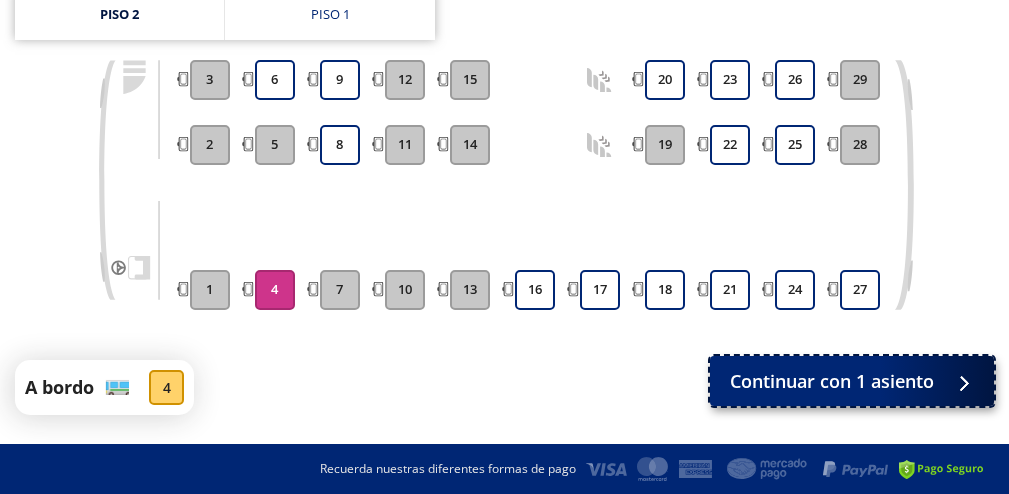 click on "Continuar con 1 asiento" at bounding box center [832, 381] 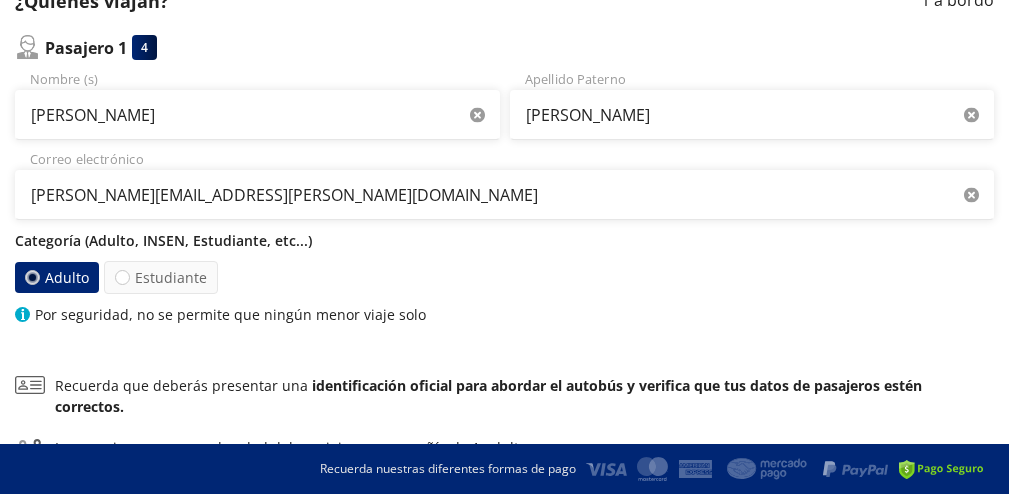 scroll, scrollTop: 284, scrollLeft: 0, axis: vertical 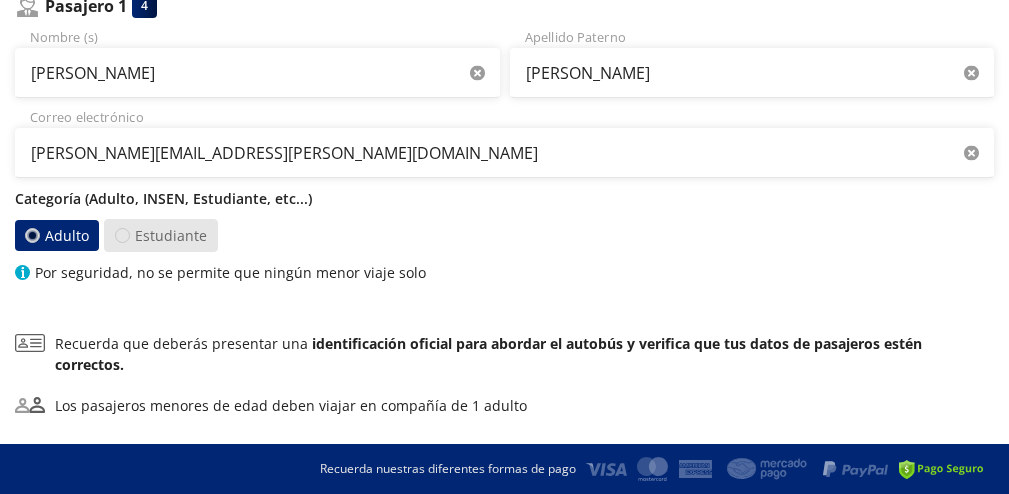 click at bounding box center [122, 235] 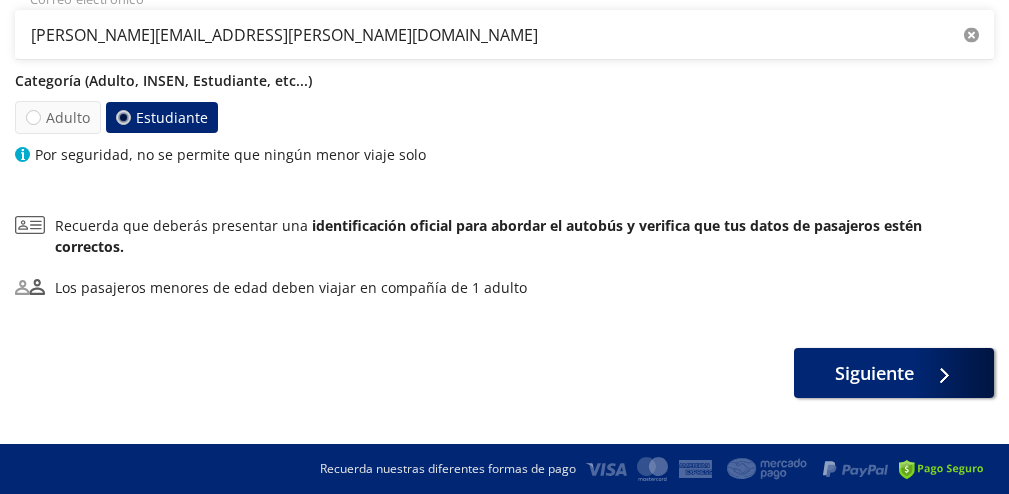 scroll, scrollTop: 411, scrollLeft: 0, axis: vertical 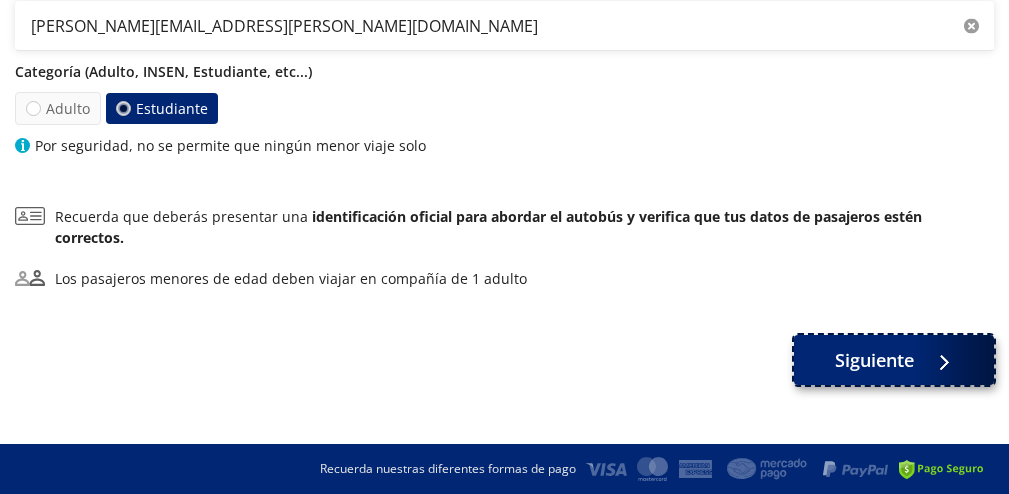 click on "Siguiente" at bounding box center (874, 360) 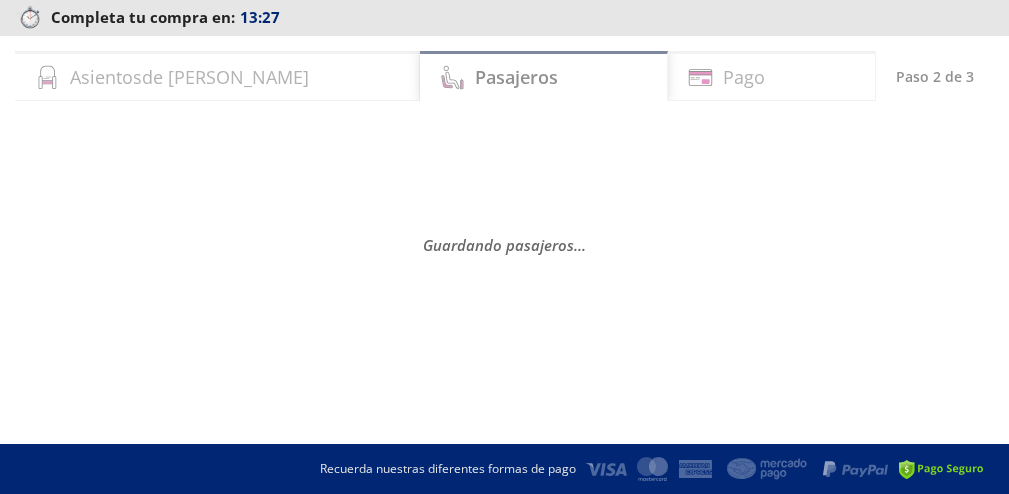 scroll, scrollTop: 0, scrollLeft: 0, axis: both 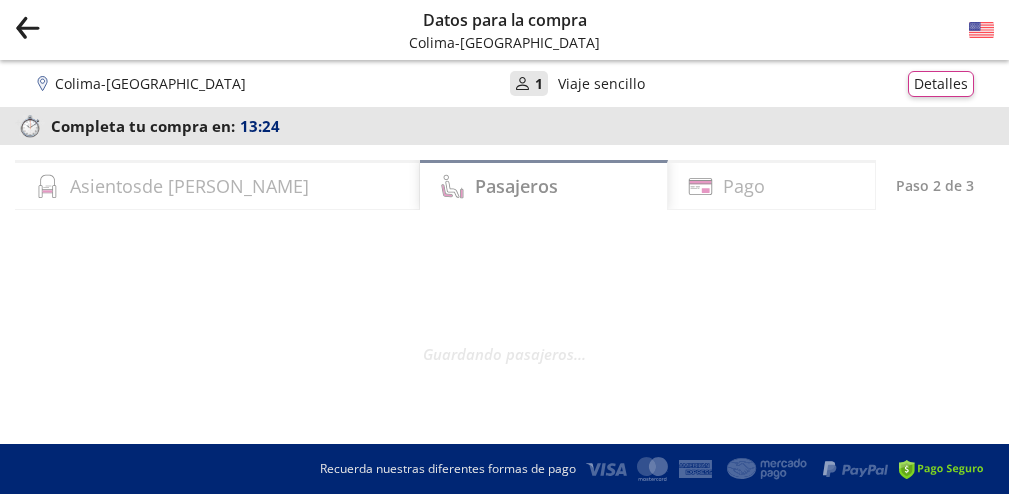select on "MX" 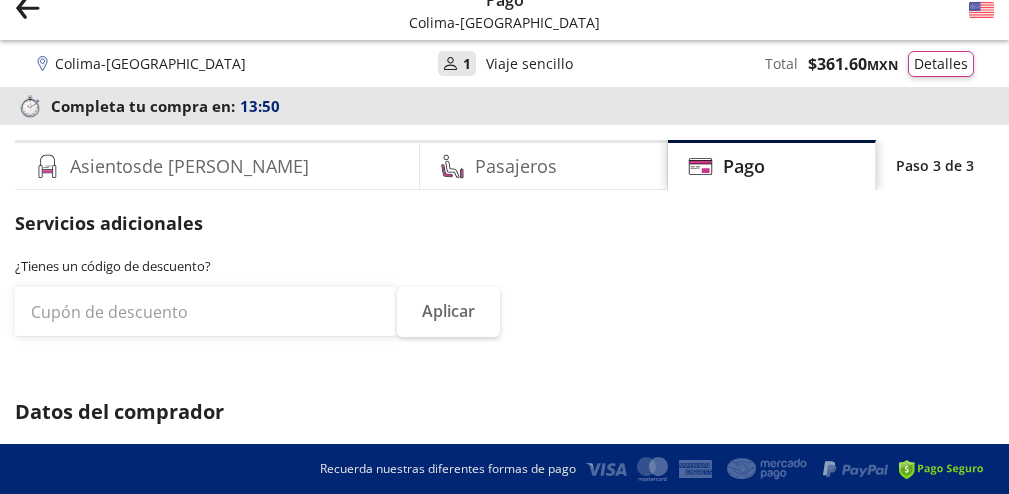 scroll, scrollTop: 0, scrollLeft: 0, axis: both 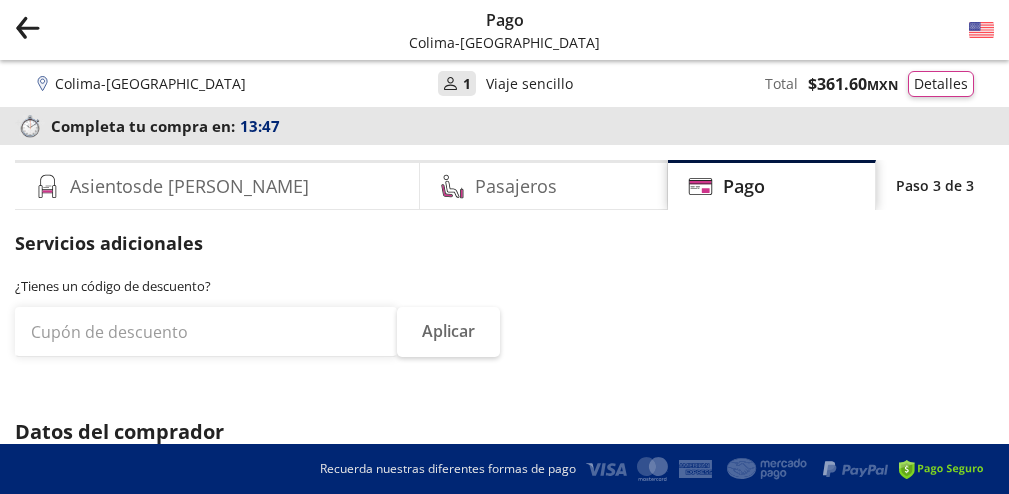 click 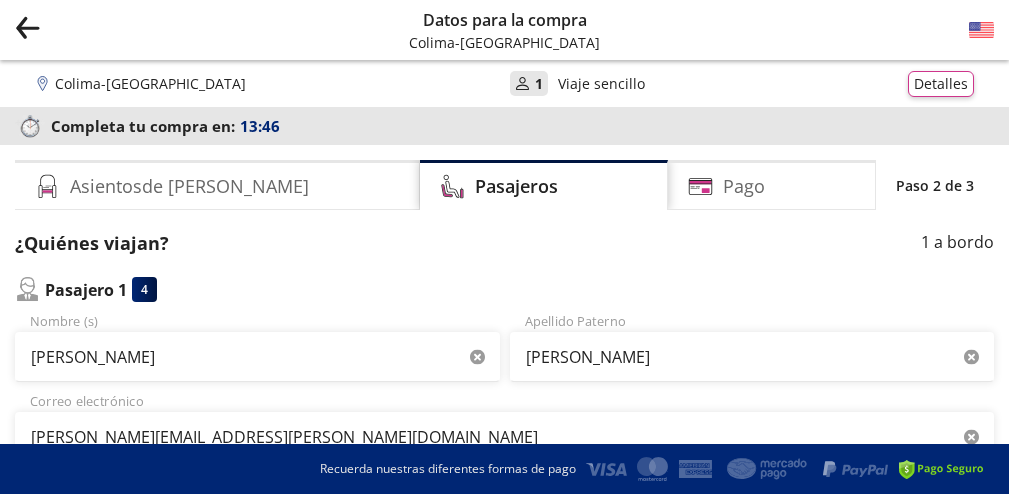 click on "Group 9 Created with Sketch." 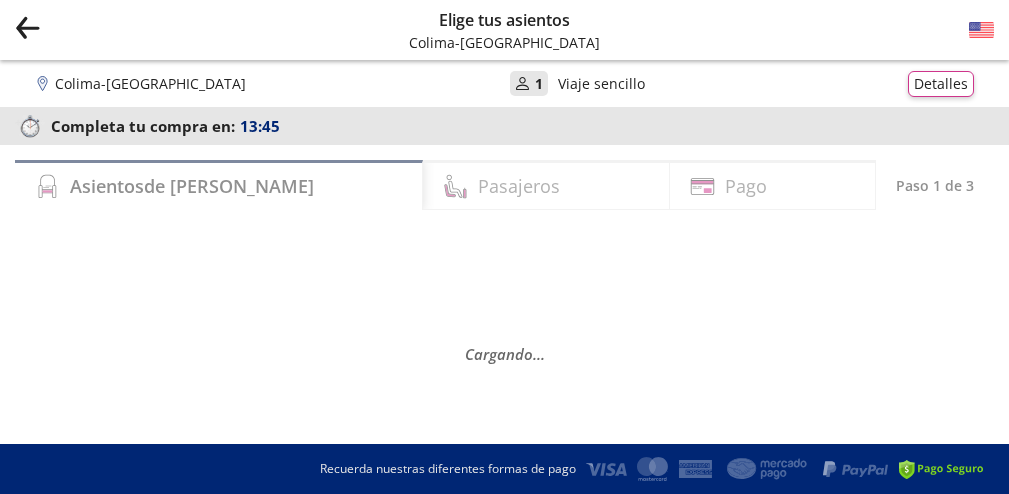 click on "Group 9 Created with Sketch." 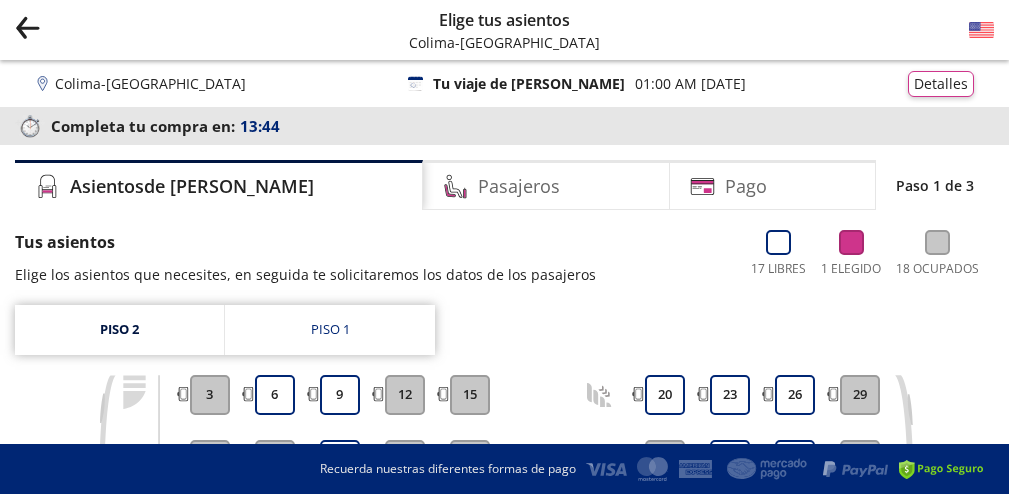 click on "Group 9 Created with Sketch." 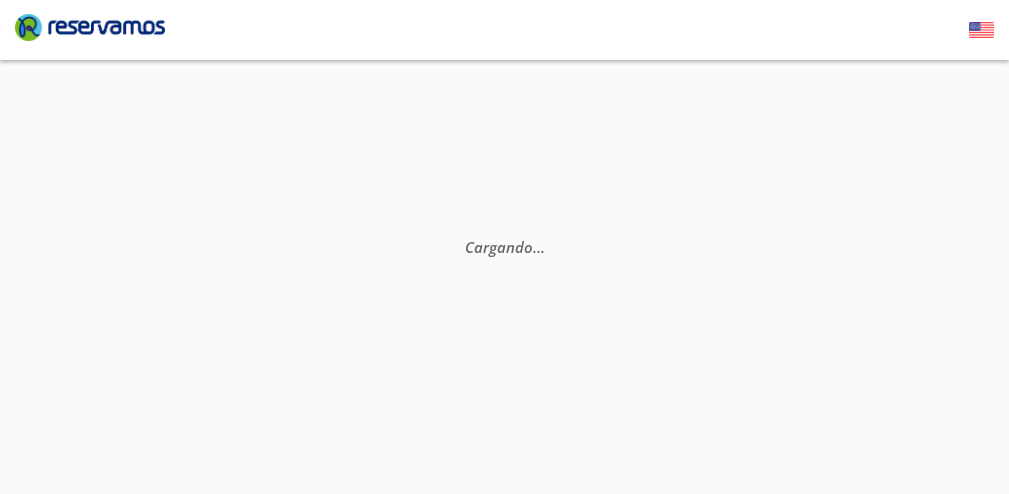 click at bounding box center (90, 27) 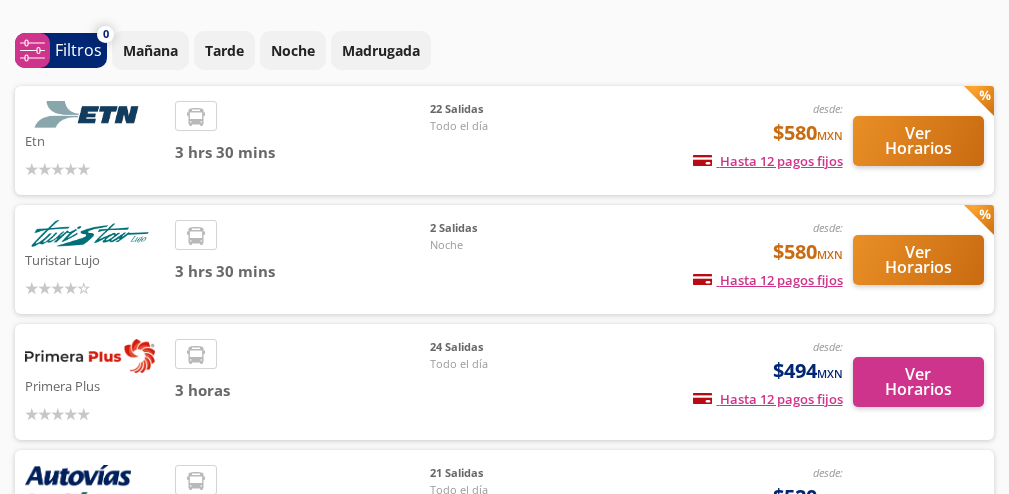scroll, scrollTop: 103, scrollLeft: 0, axis: vertical 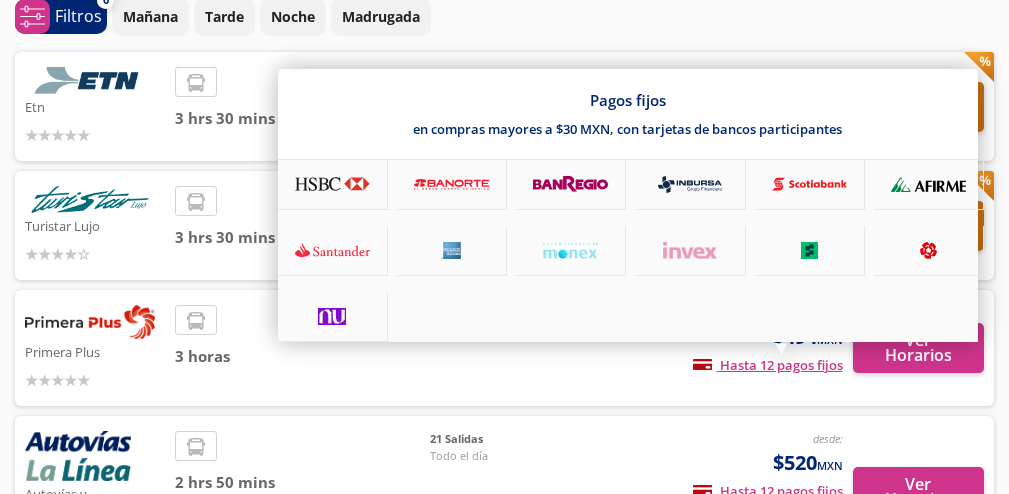 click on "Pagos fijos en compras mayores a $30 MXN, con tarjetas de bancos participantes" at bounding box center [628, 205] 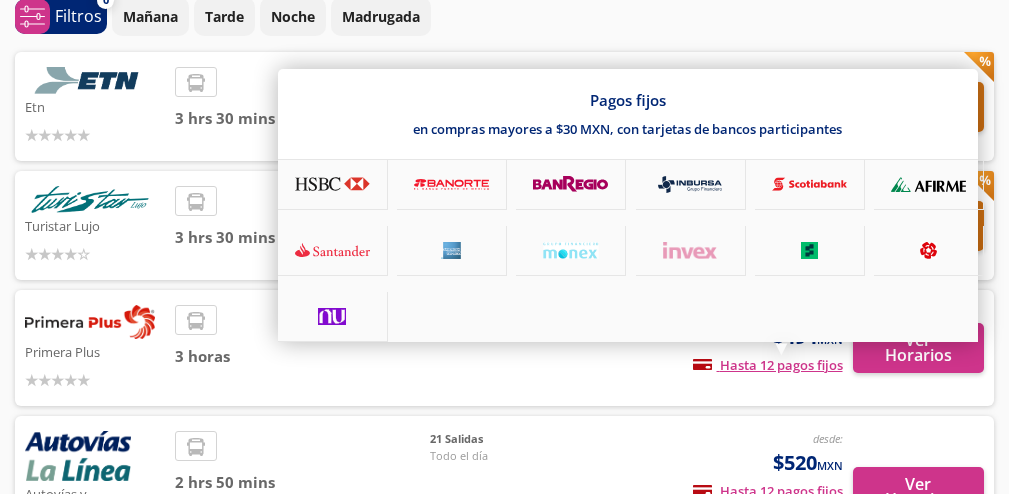 click on "Pagos fijos en compras mayores a $30 MXN, con tarjetas de bancos participantes" at bounding box center [628, 205] 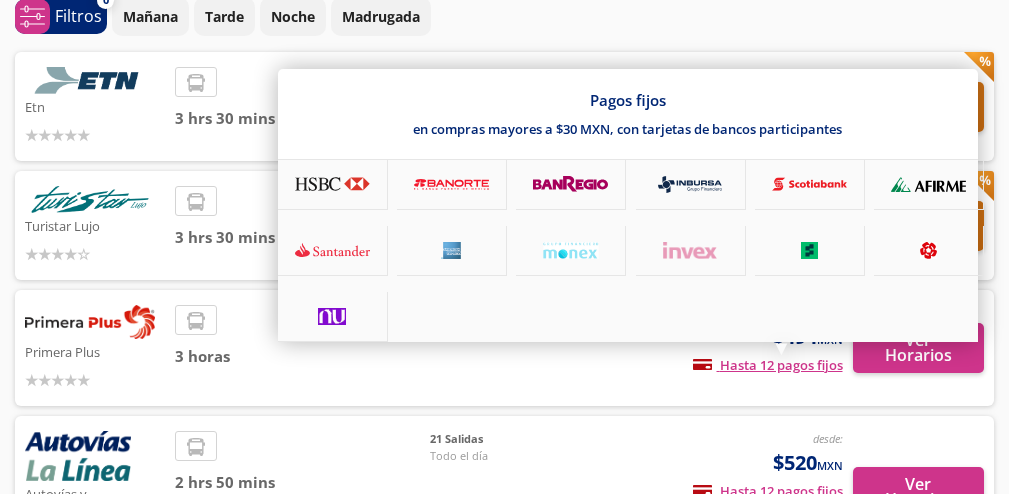 click on "Pagos fijos en compras mayores a $30 MXN, con tarjetas de bancos participantes" at bounding box center (628, 205) 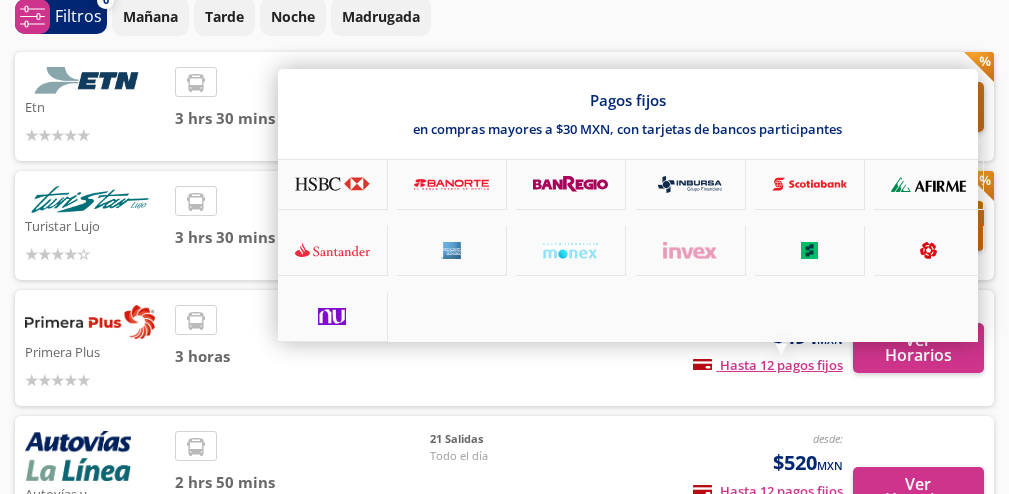 click at bounding box center [504, 247] 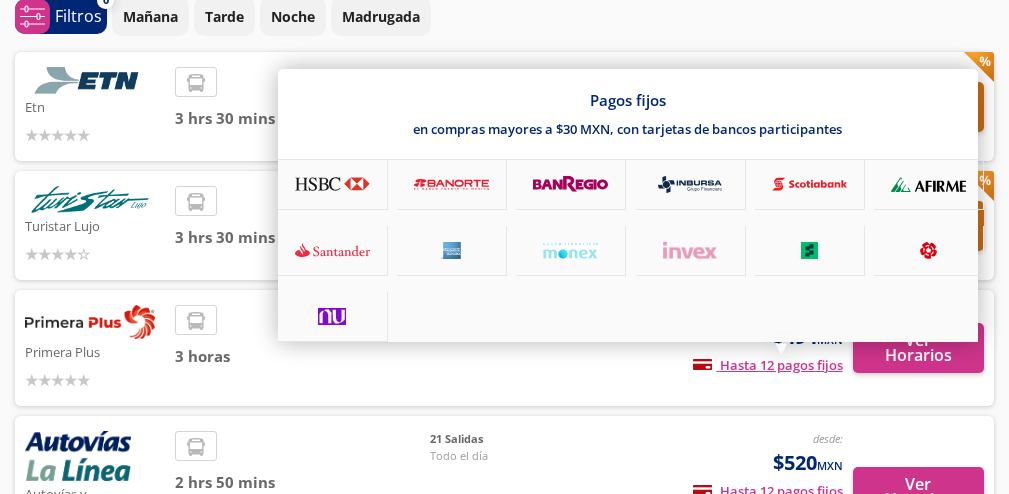 click on "Hasta 12 pagos fijos" at bounding box center (768, 365) 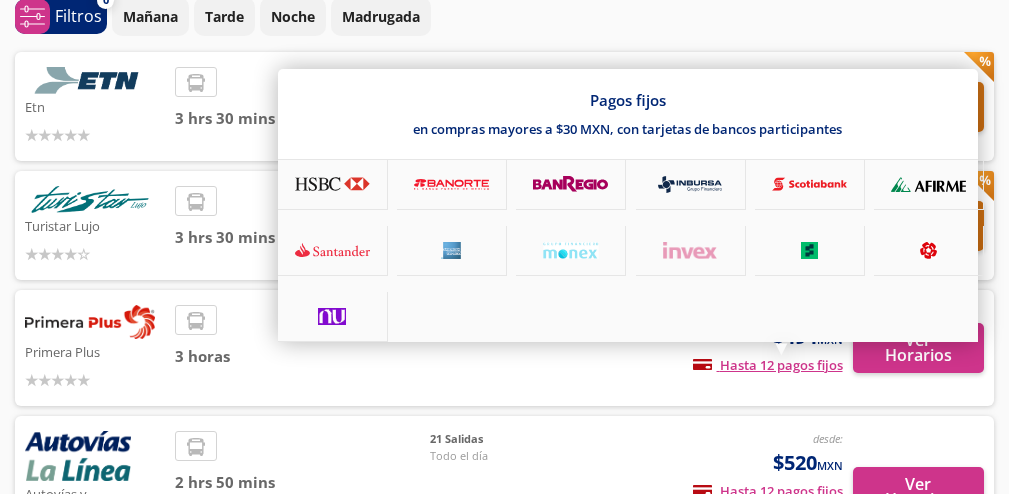 click on "Pagos fijos en compras mayores a $30 MXN, con tarjetas de bancos participantes" at bounding box center [628, 205] 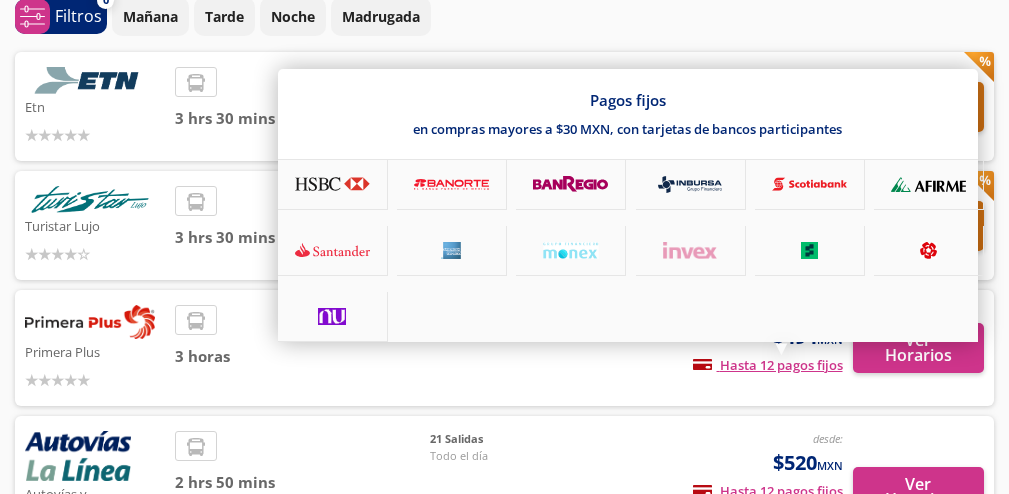 click on "Pagos fijos en compras mayores a $30 MXN, con tarjetas de bancos participantes" at bounding box center [628, 205] 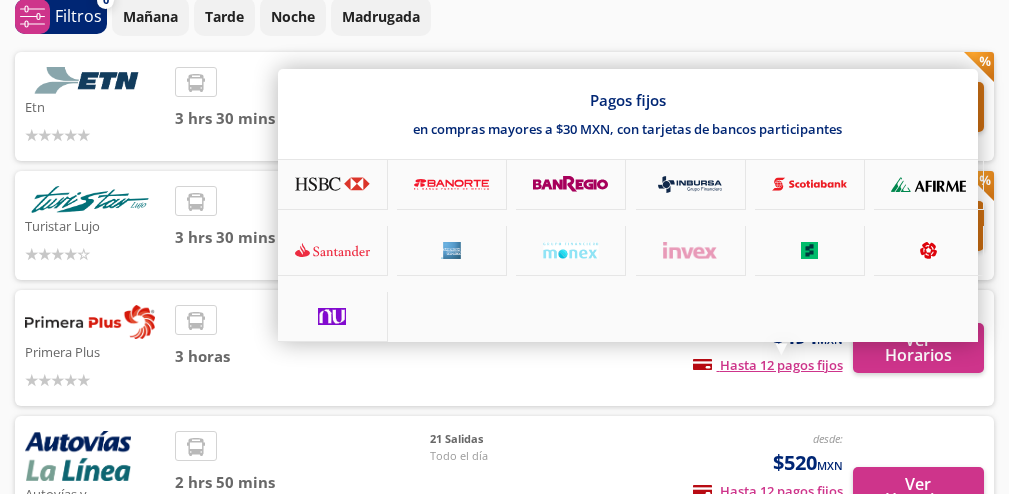 click at bounding box center [504, 247] 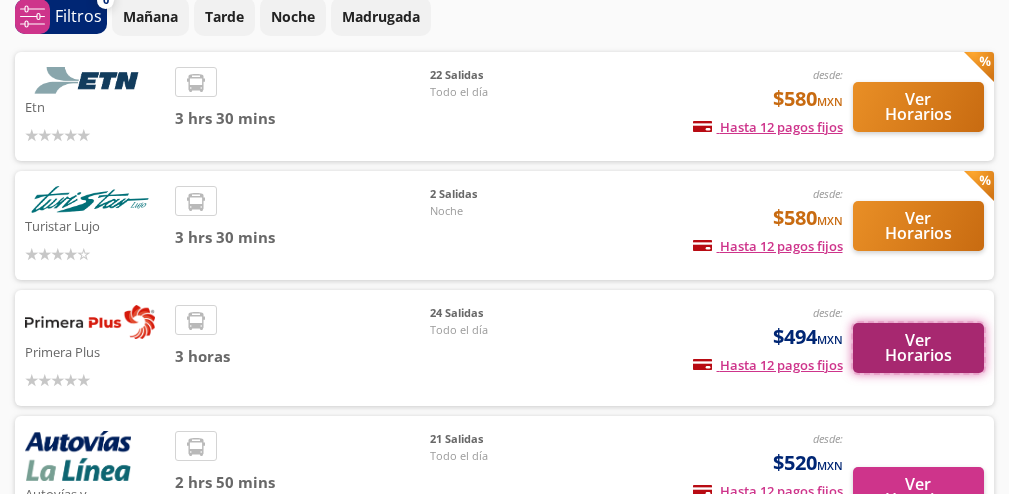 click on "Ver Horarios" at bounding box center [919, 348] 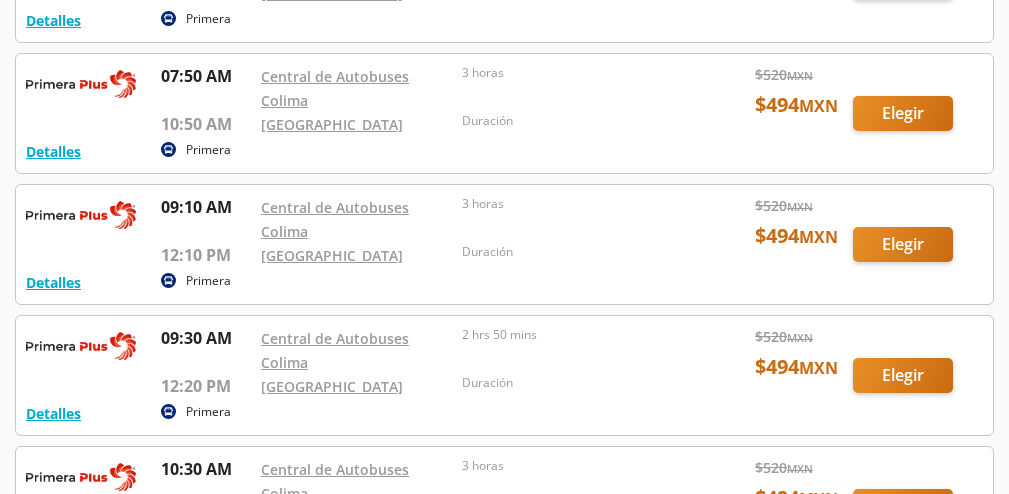 scroll, scrollTop: 996, scrollLeft: 0, axis: vertical 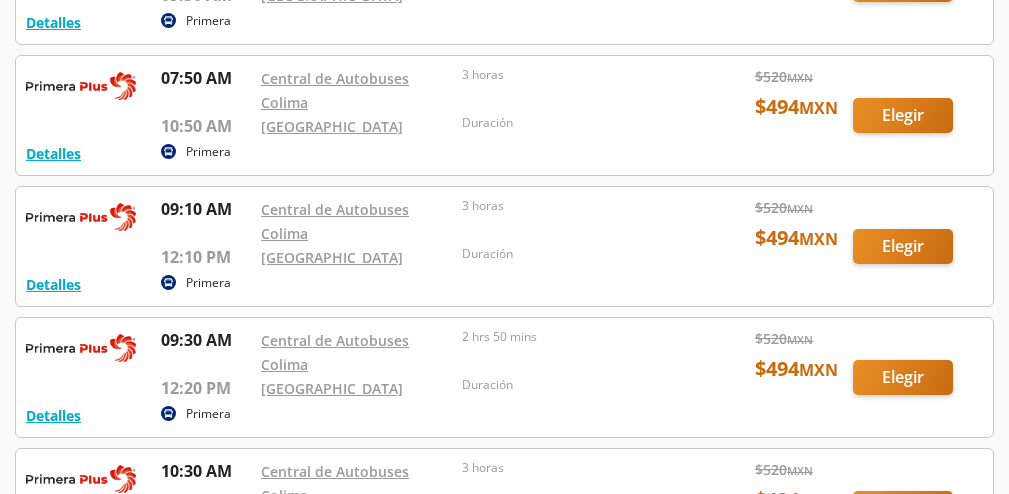 click at bounding box center [504, 377] 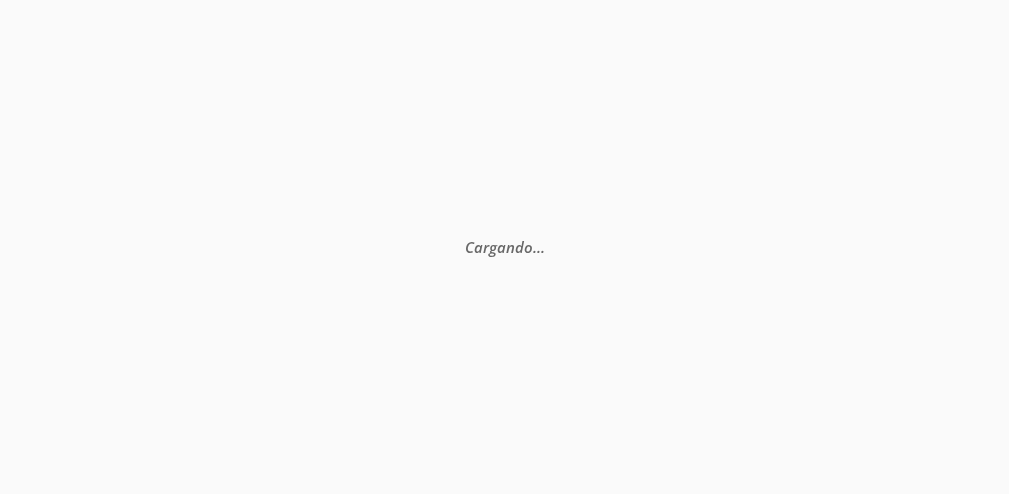 scroll, scrollTop: 0, scrollLeft: 0, axis: both 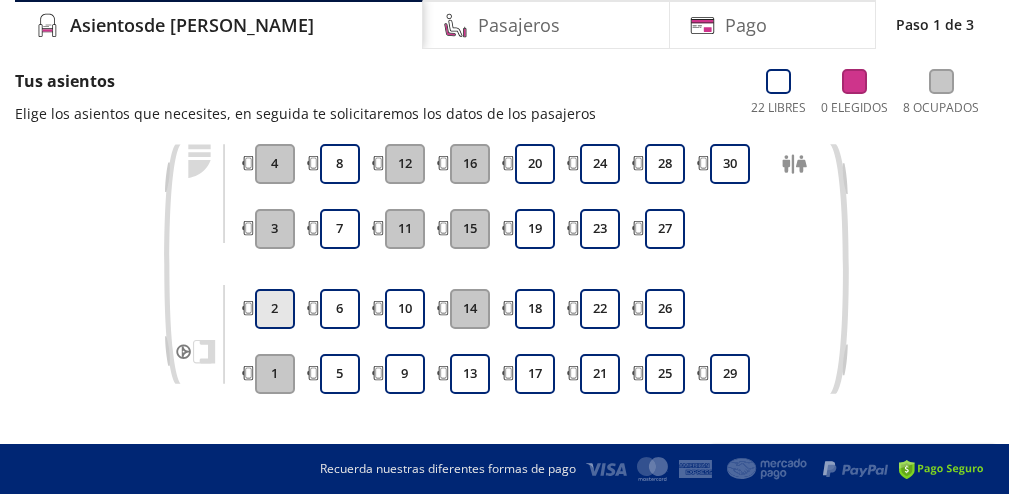 click on "2" at bounding box center (275, 309) 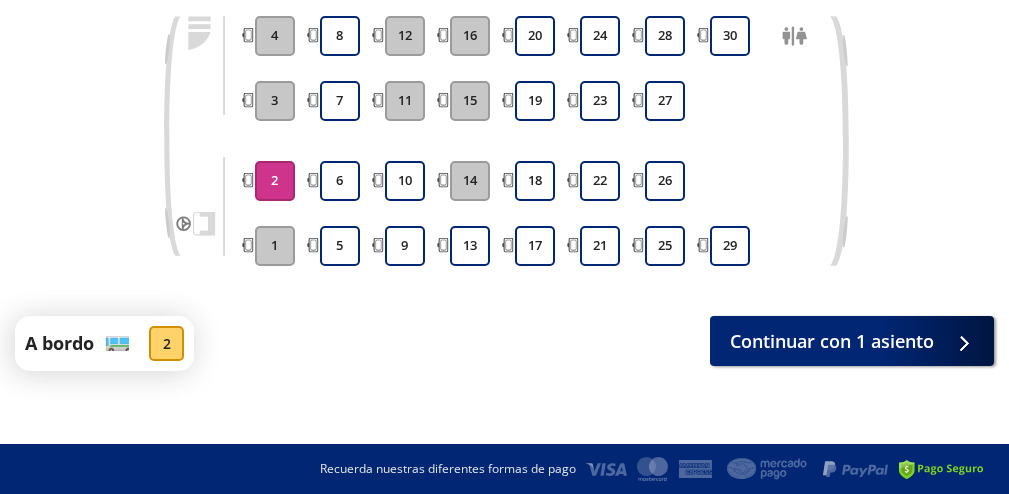 scroll, scrollTop: 291, scrollLeft: 0, axis: vertical 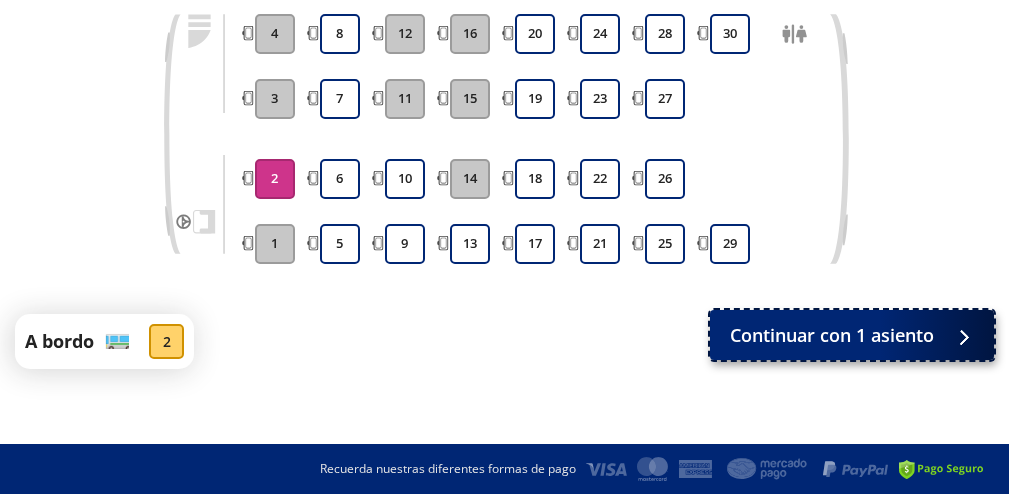 click on "Continuar con 1 asiento" at bounding box center [832, 335] 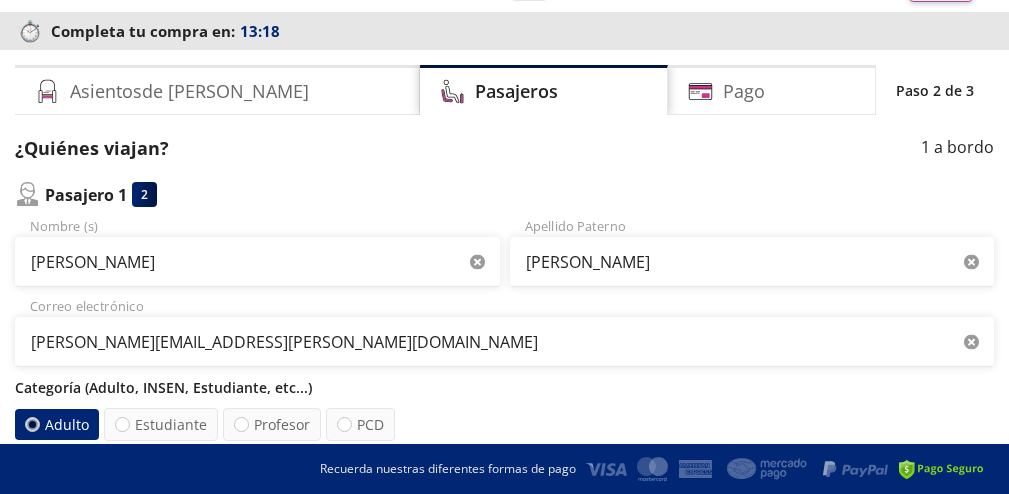 scroll, scrollTop: 203, scrollLeft: 0, axis: vertical 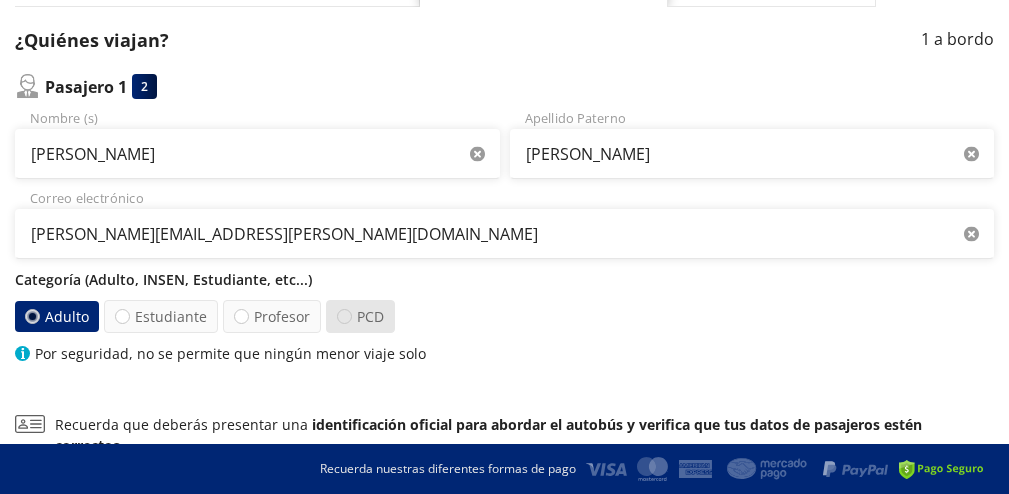 click at bounding box center [344, 316] 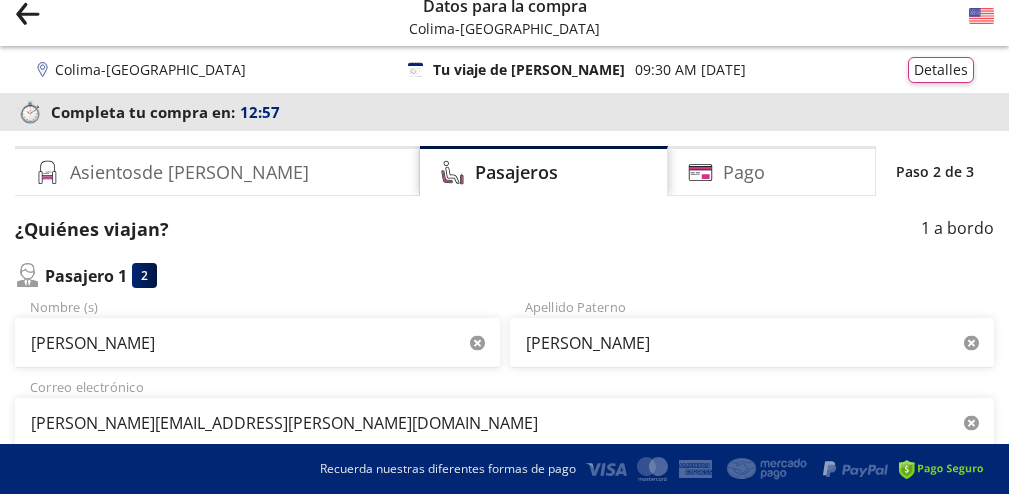 scroll, scrollTop: 15, scrollLeft: 0, axis: vertical 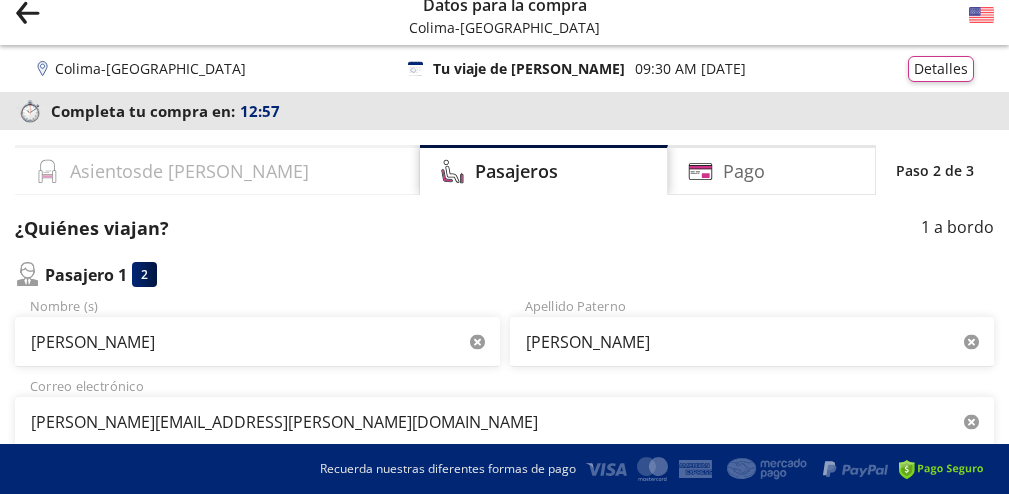click on "Asientos  de [PERSON_NAME]" at bounding box center (217, 170) 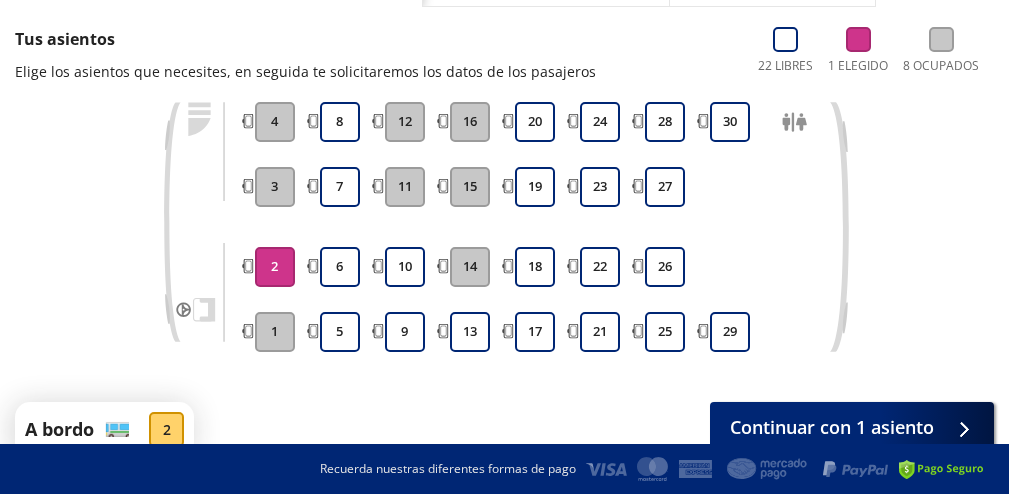 scroll, scrollTop: 0, scrollLeft: 0, axis: both 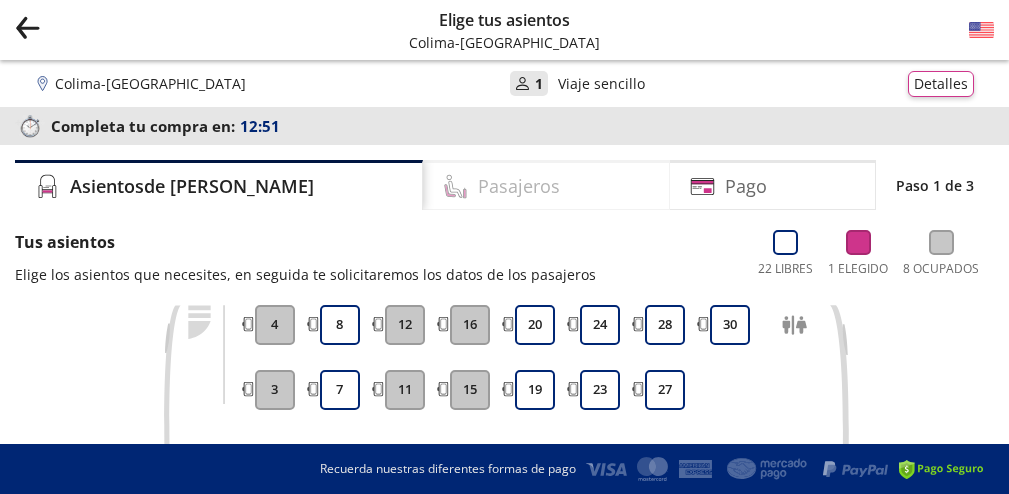 click on "Pasajeros" at bounding box center [519, 186] 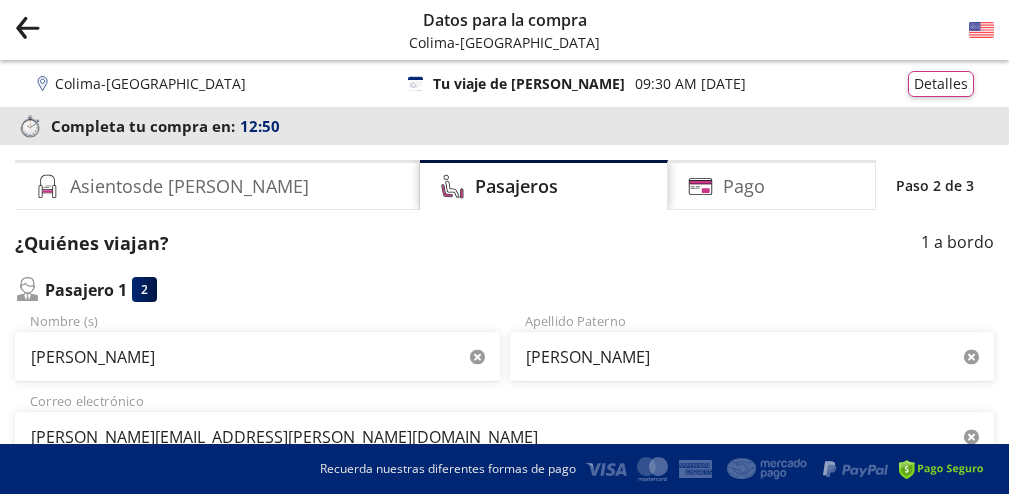 scroll, scrollTop: 369, scrollLeft: 0, axis: vertical 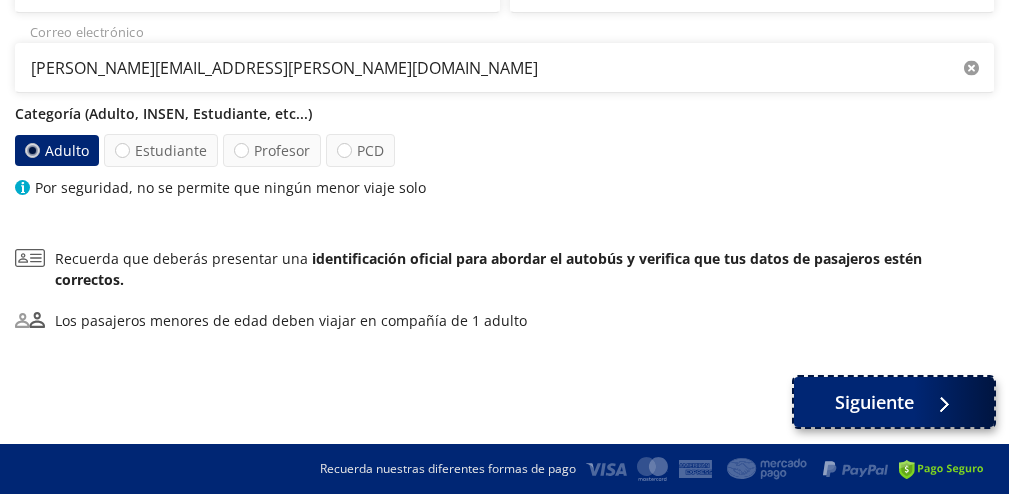 click on "Siguiente" at bounding box center [874, 402] 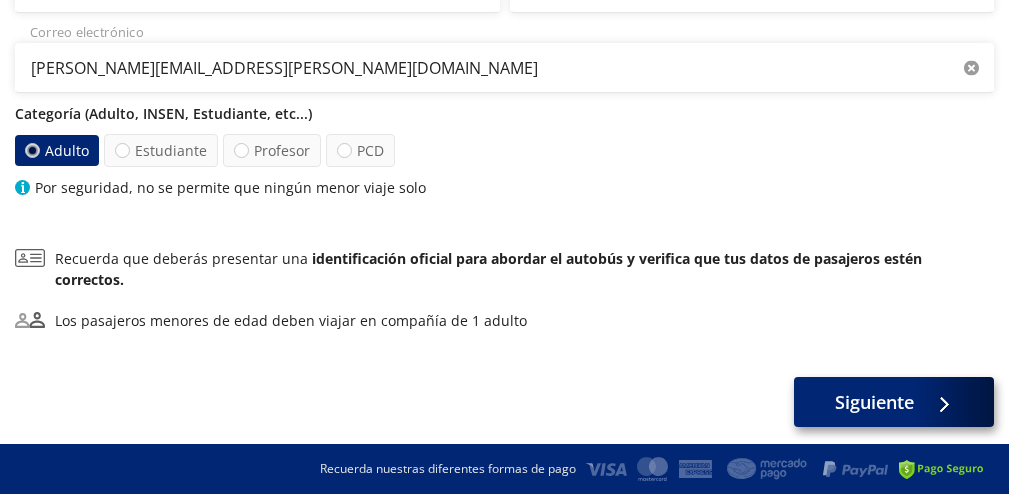 scroll, scrollTop: 0, scrollLeft: 0, axis: both 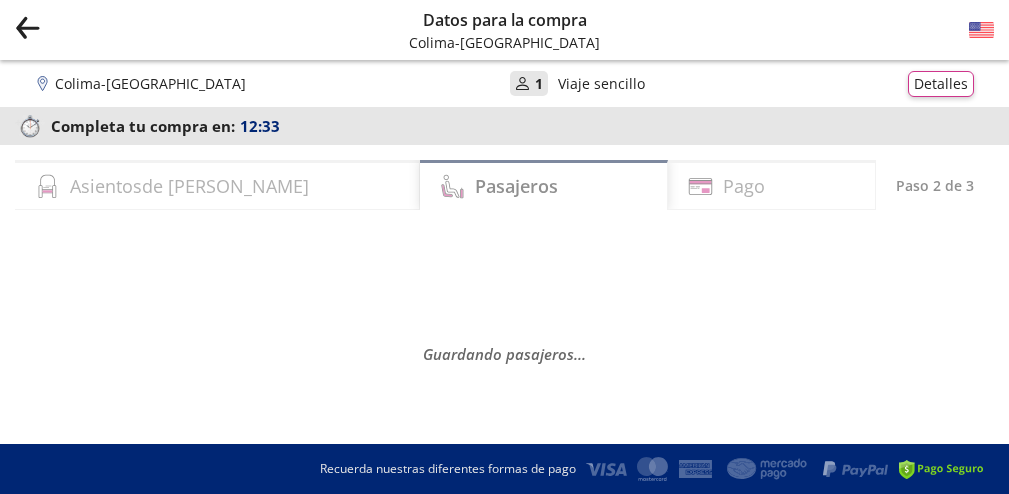 select on "MX" 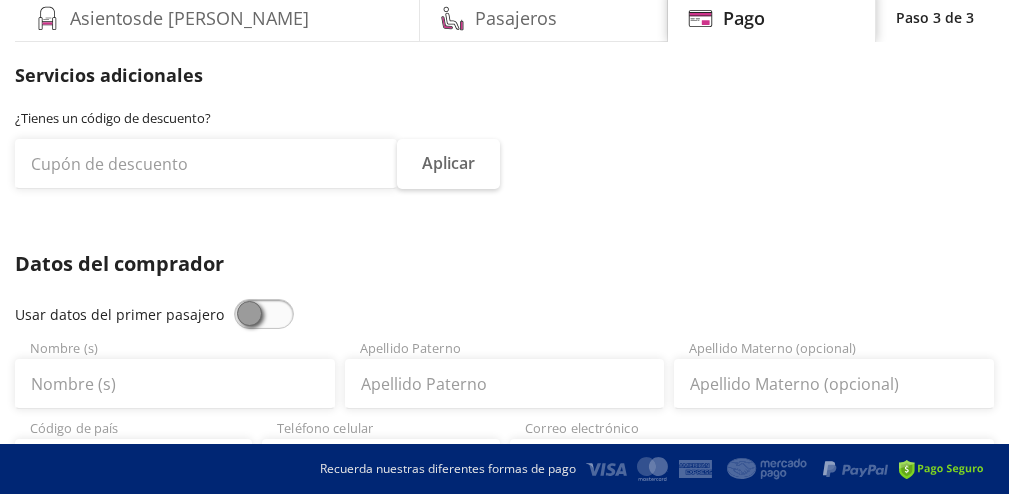 scroll, scrollTop: 207, scrollLeft: 0, axis: vertical 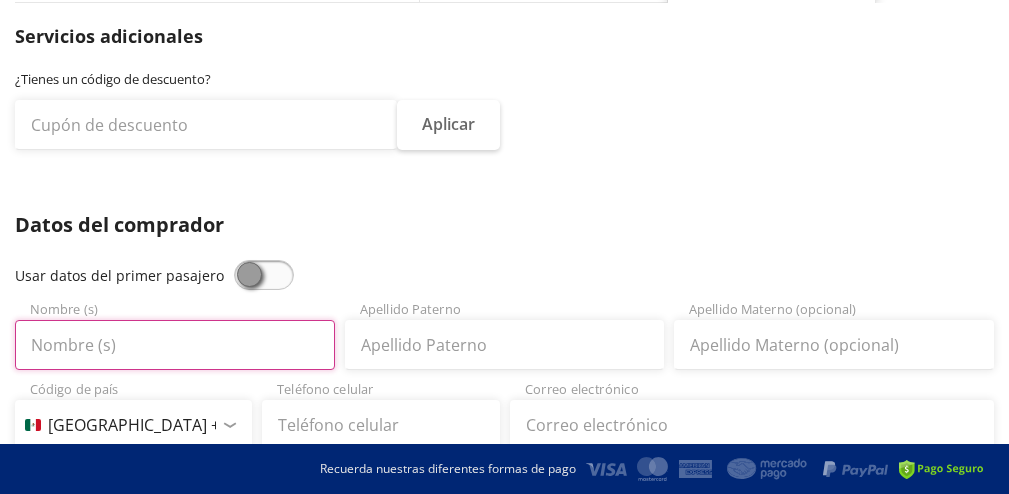 click on "Nombre (s)" at bounding box center (175, 345) 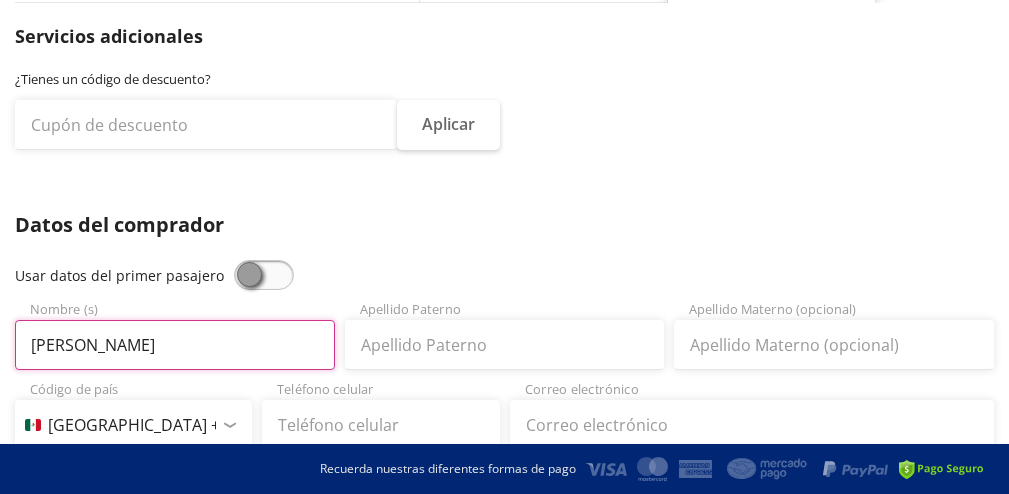 type on "[PERSON_NAME]" 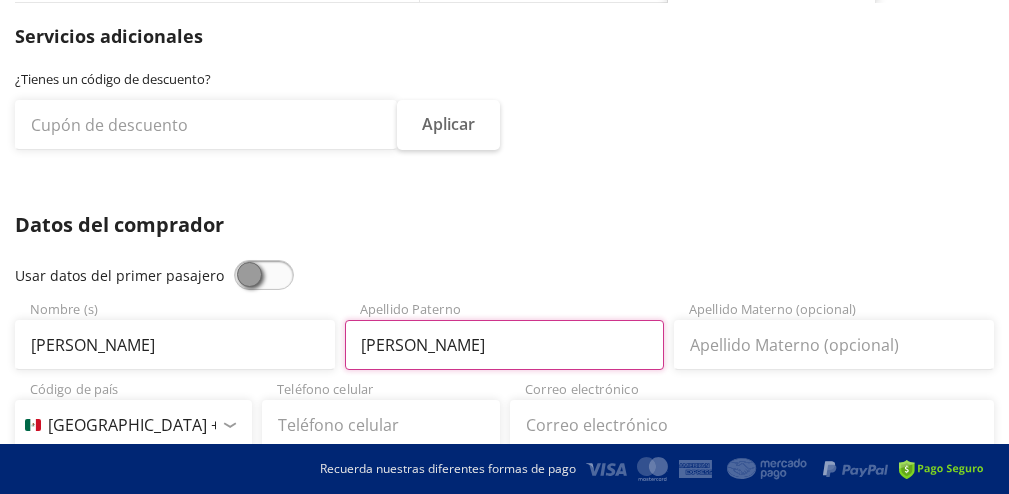 type on "[PERSON_NAME]" 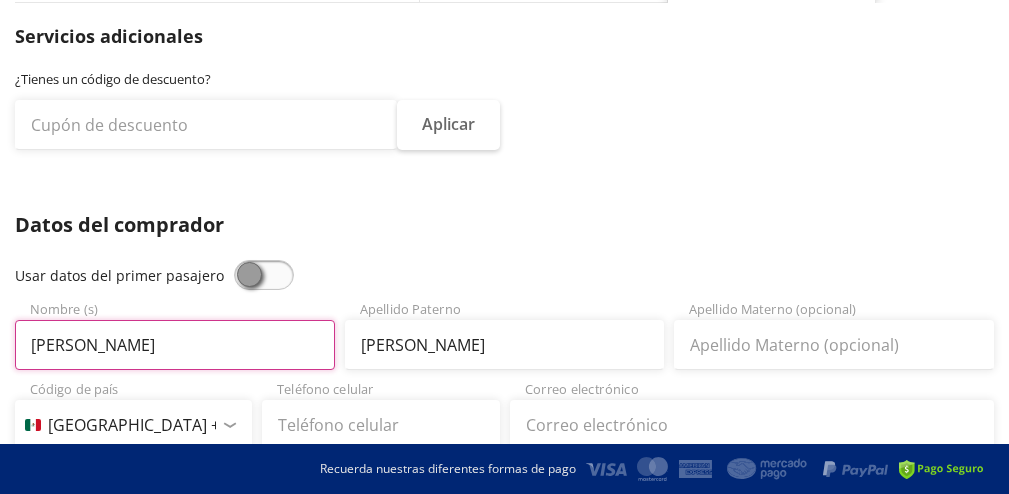 click on "[PERSON_NAME]" at bounding box center (175, 345) 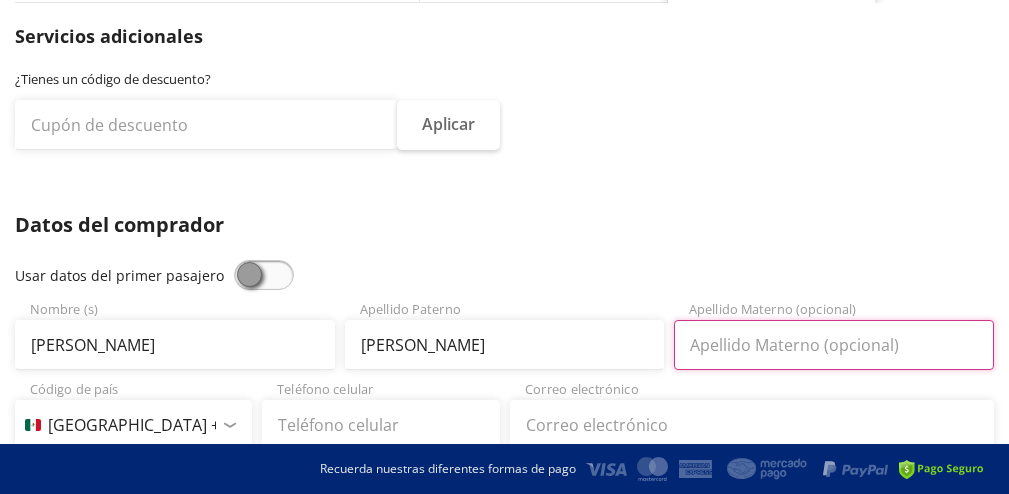 click on "Apellido Materno (opcional)" at bounding box center [834, 345] 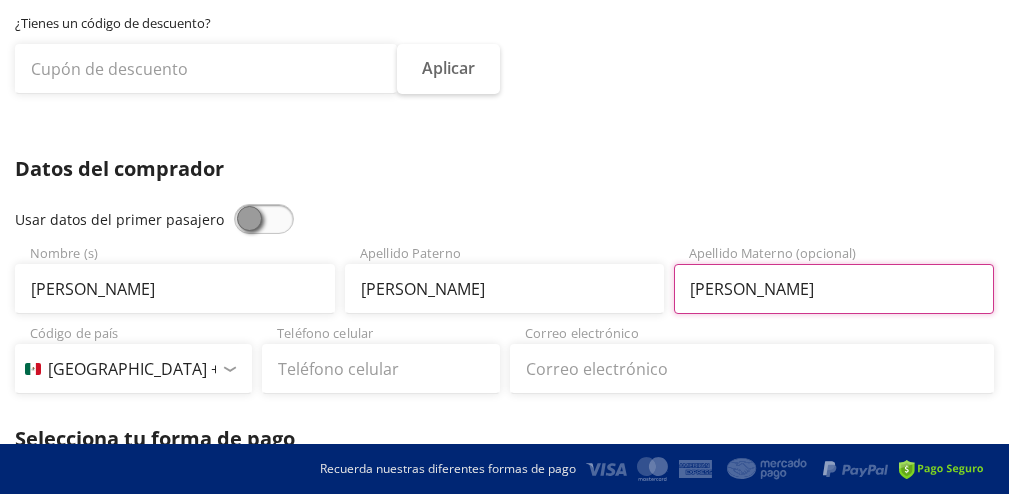 scroll, scrollTop: 288, scrollLeft: 0, axis: vertical 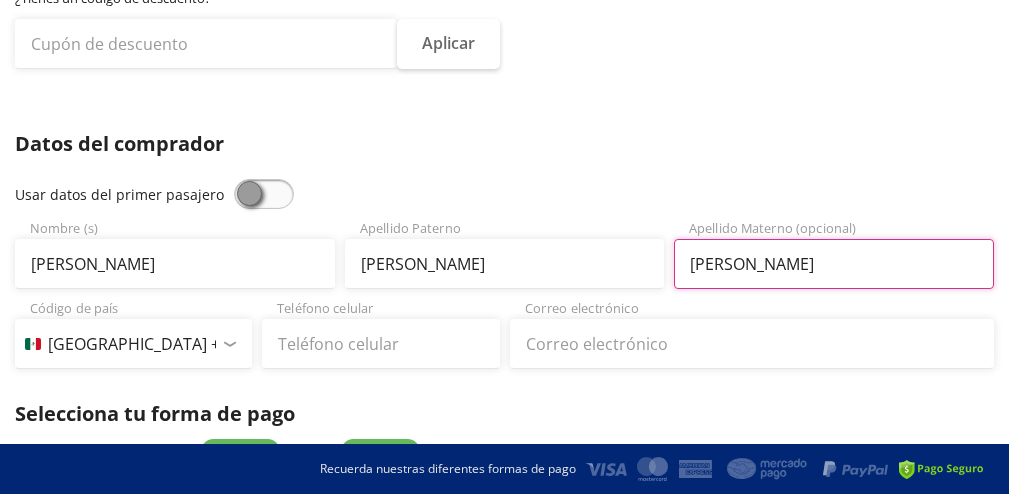 type on "gonzález" 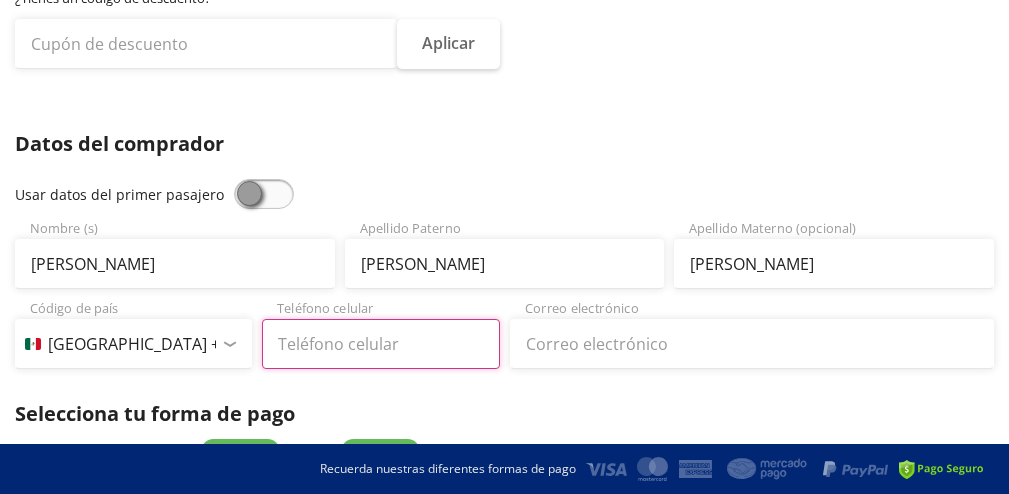 click on "Teléfono celular" at bounding box center (380, 344) 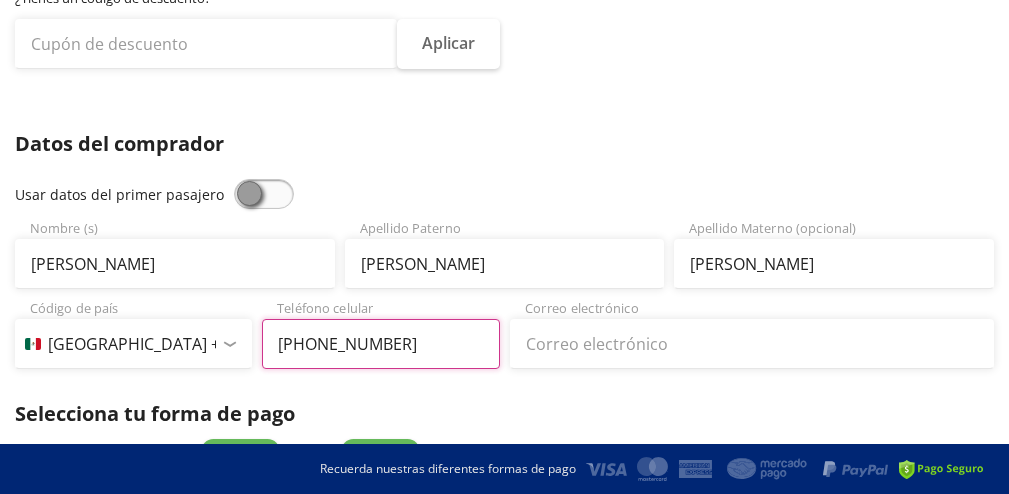 type on "312 311 9304" 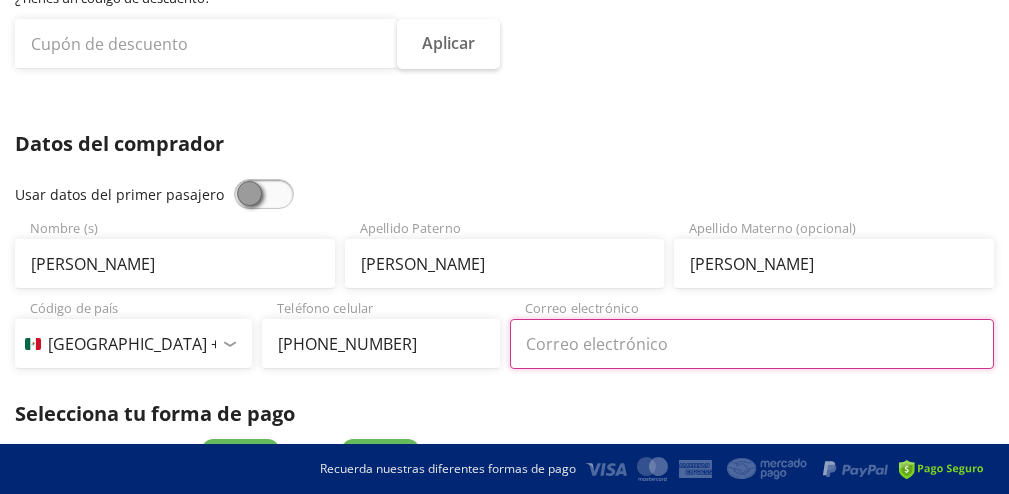 click on "Correo electrónico" at bounding box center (752, 344) 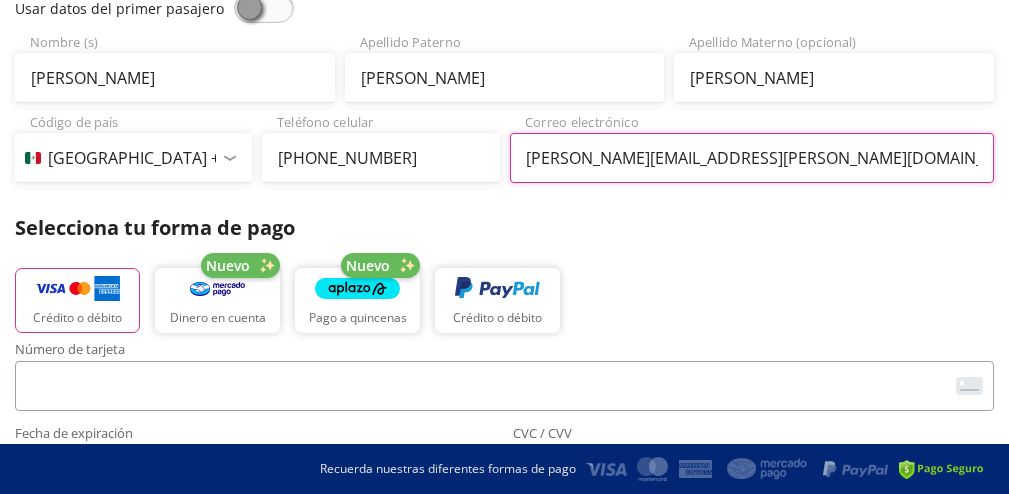 scroll, scrollTop: 499, scrollLeft: 0, axis: vertical 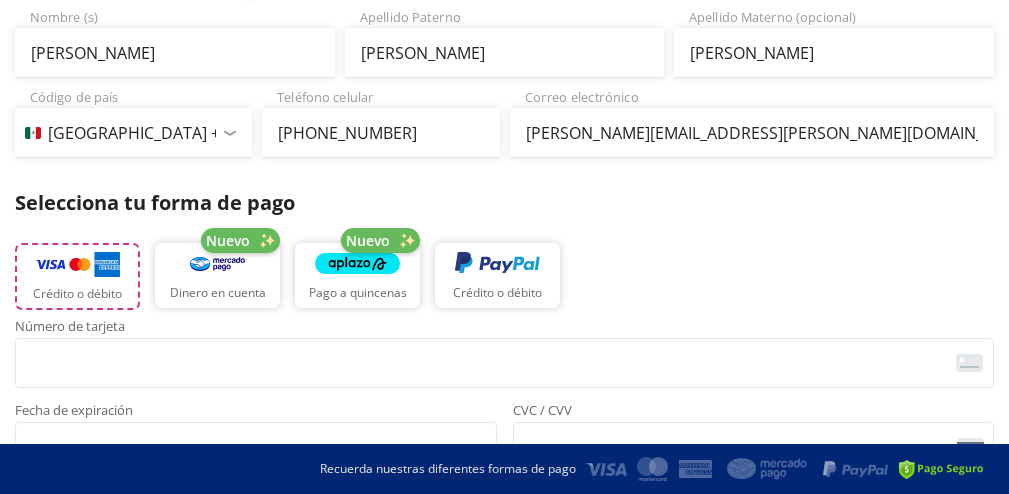 click on "Crédito o débito" at bounding box center (77, 294) 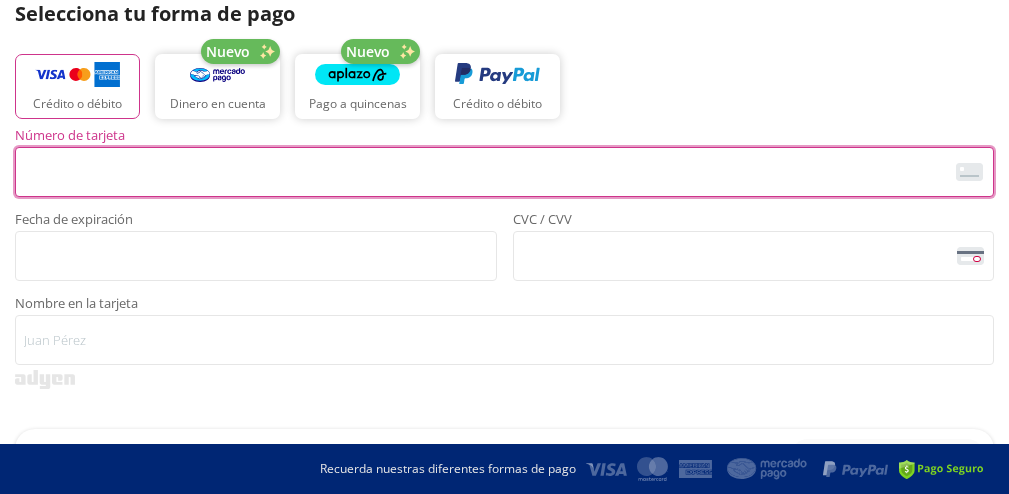 scroll, scrollTop: 690, scrollLeft: 0, axis: vertical 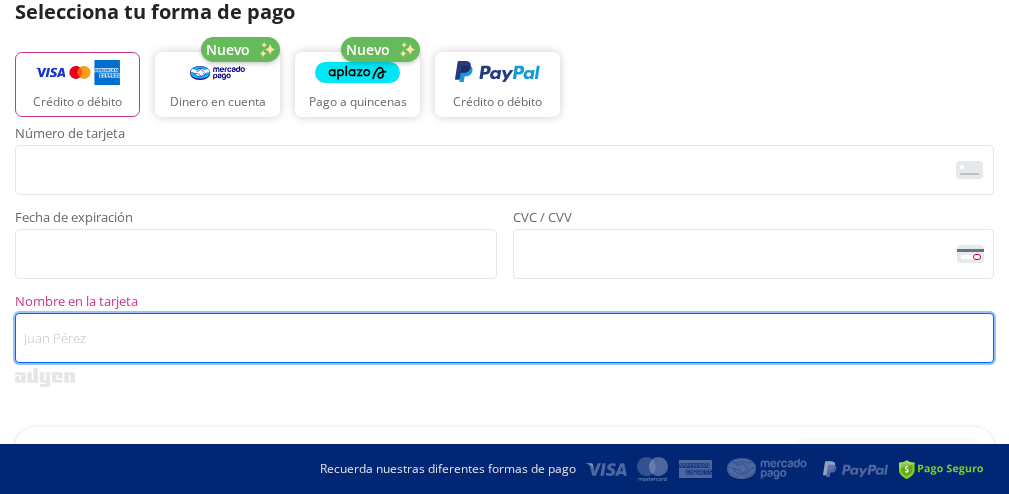 click on "Nombre en la tarjeta" at bounding box center (504, 338) 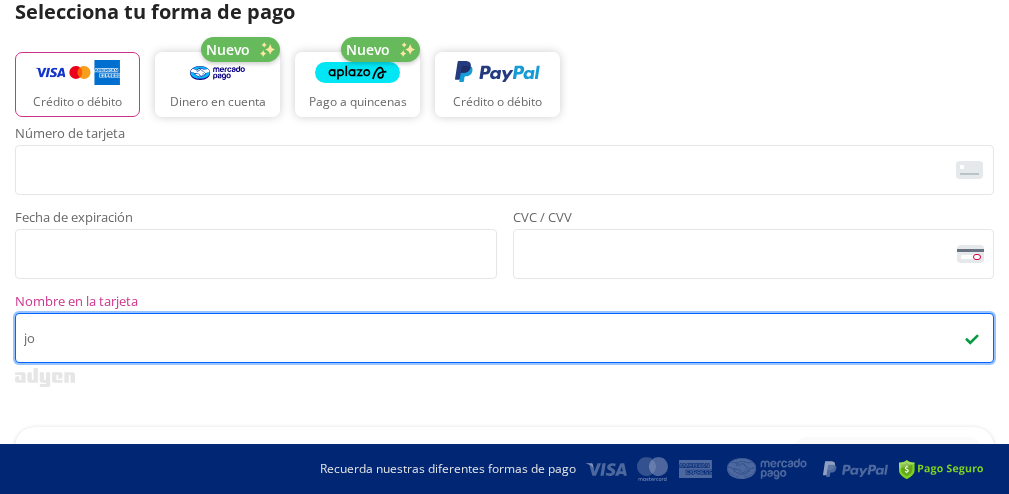 type on "j" 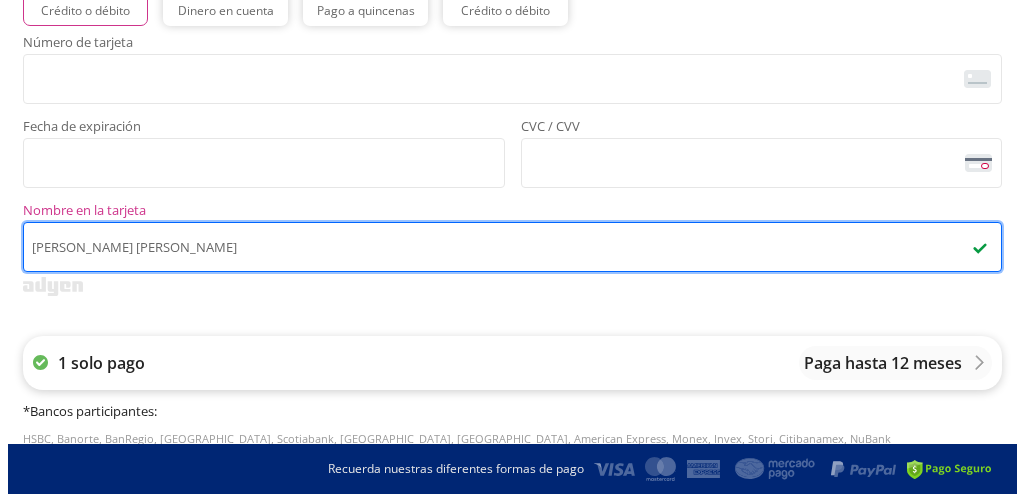 scroll, scrollTop: 847, scrollLeft: 0, axis: vertical 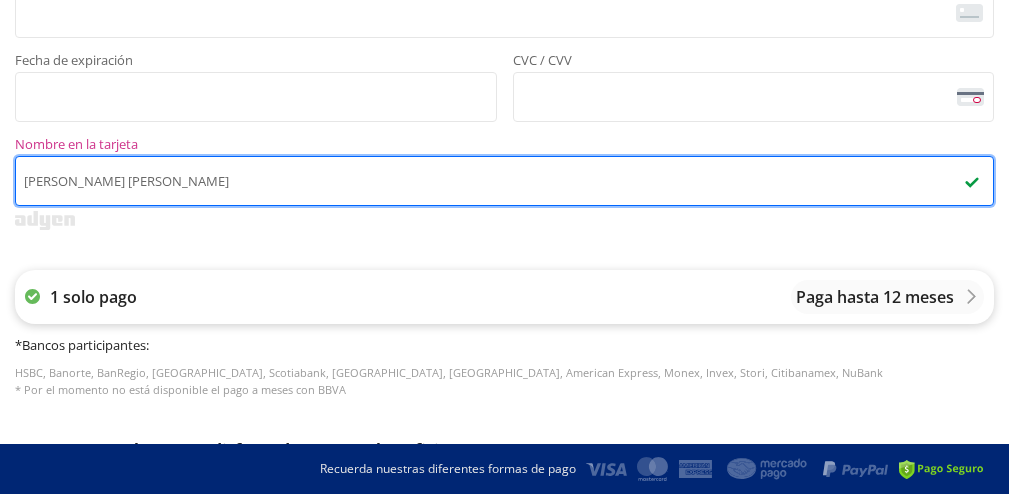 type on "JOSE CARLOS MORAN GONZALEZ" 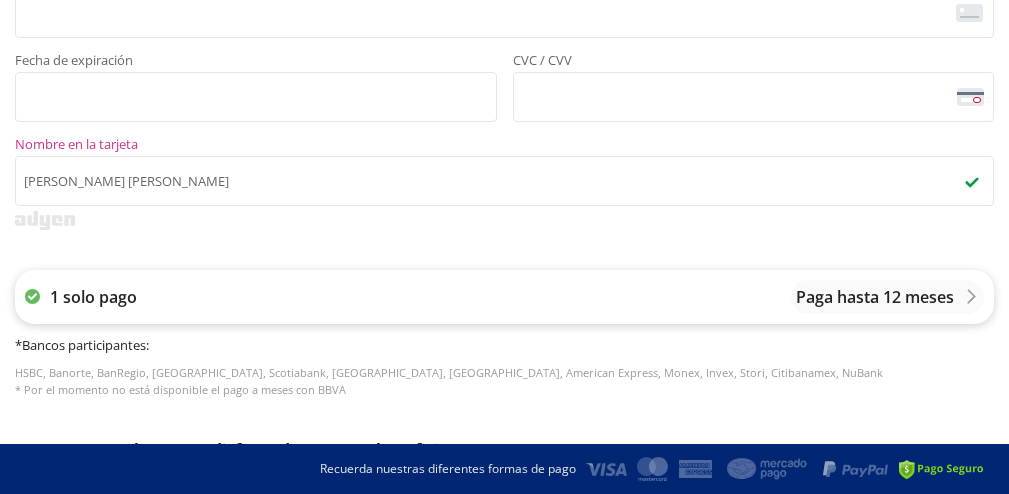 click on "Paga hasta 12 meses" at bounding box center (875, 297) 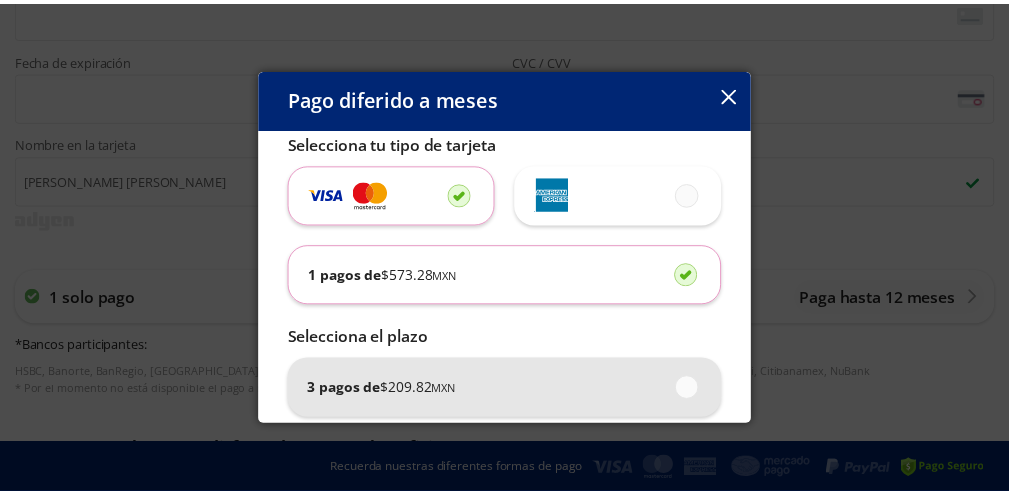 scroll, scrollTop: 12, scrollLeft: 0, axis: vertical 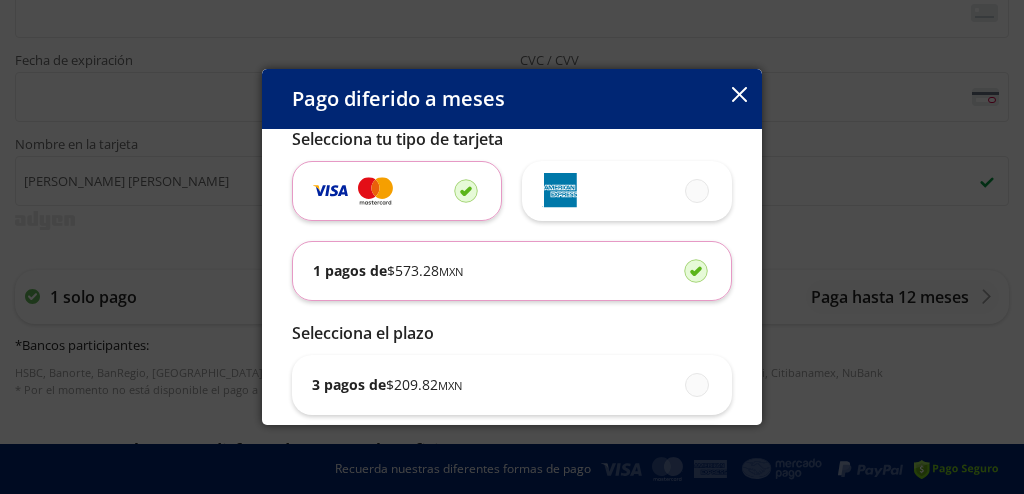 click on "$ 573.28  MXN" at bounding box center (425, 270) 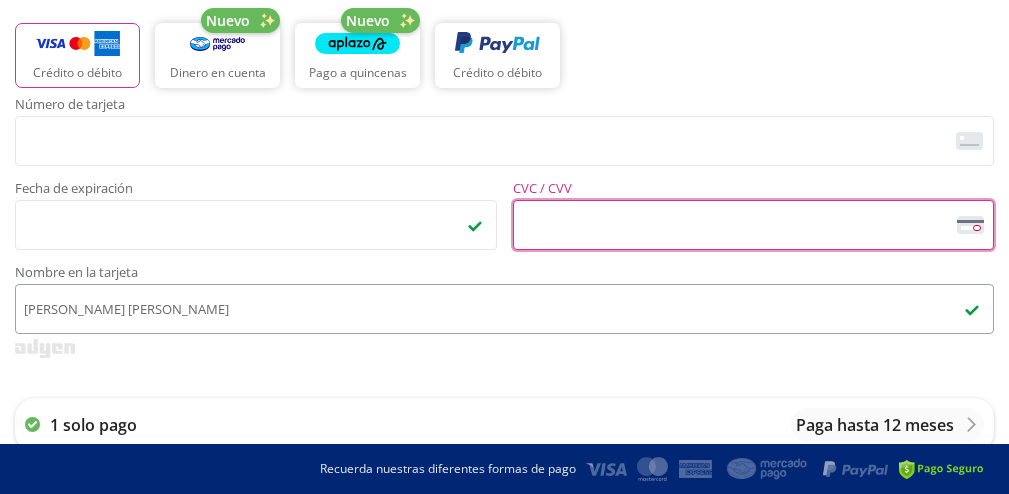 scroll, scrollTop: 718, scrollLeft: 0, axis: vertical 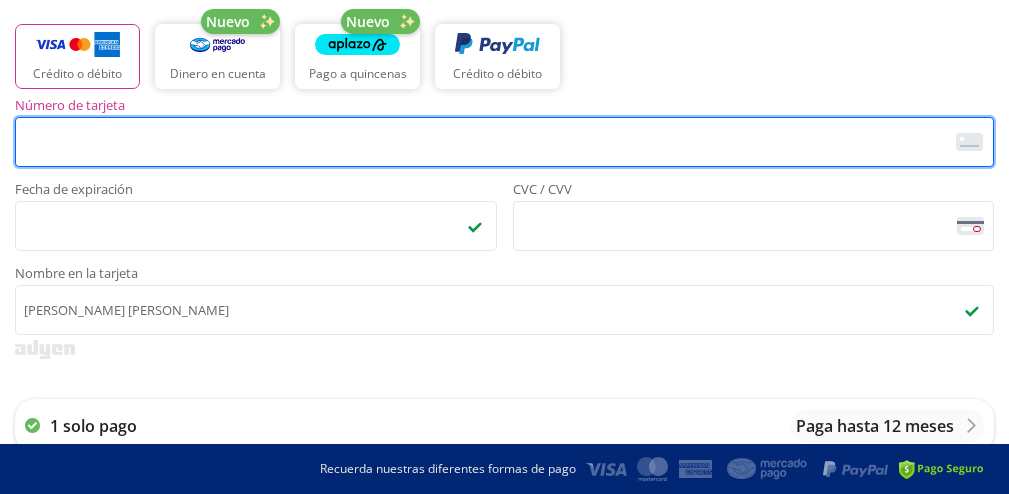 click at bounding box center [969, 142] 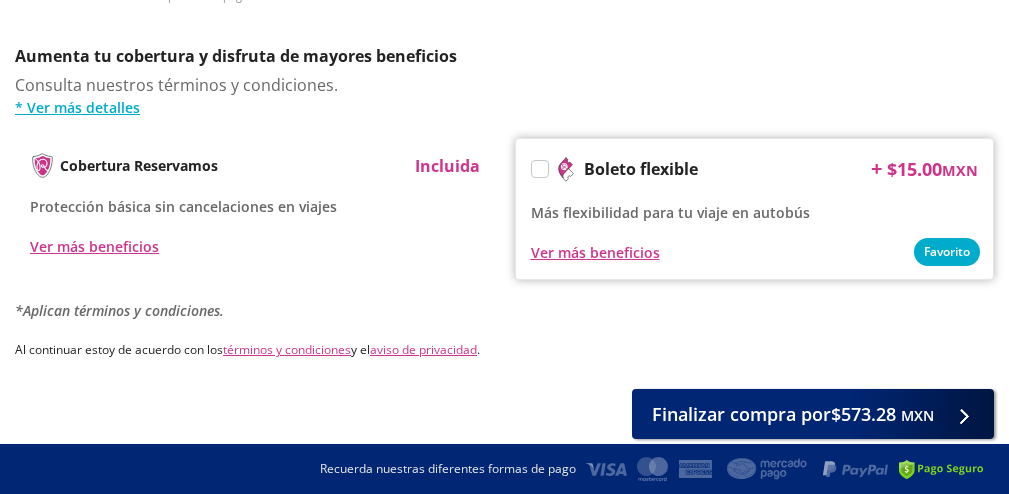 scroll, scrollTop: 1258, scrollLeft: 0, axis: vertical 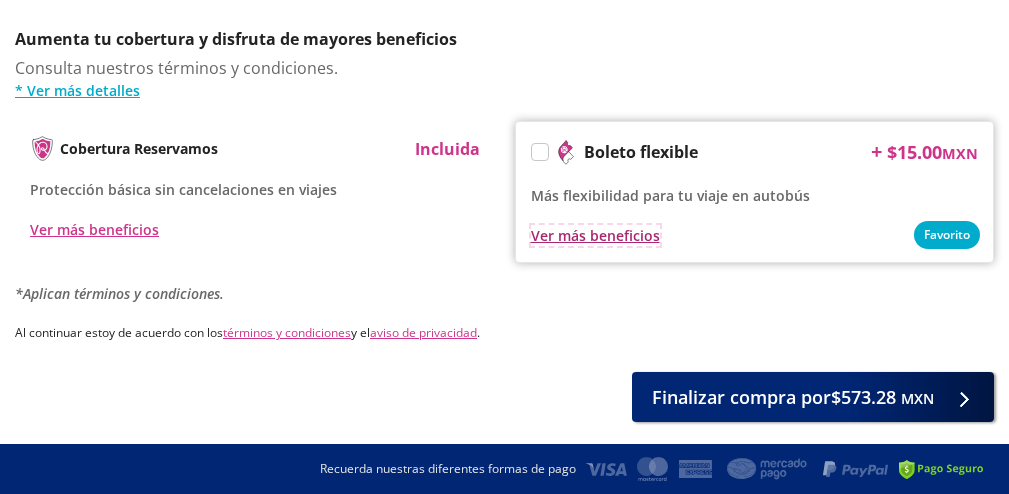 click on "Ver más beneficios" at bounding box center [595, 235] 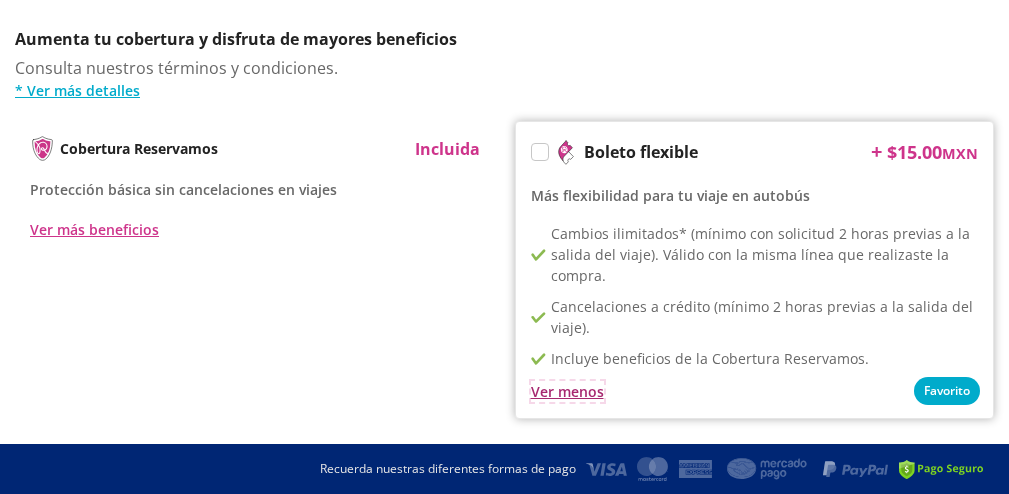 click on "Ver menos" at bounding box center (567, 391) 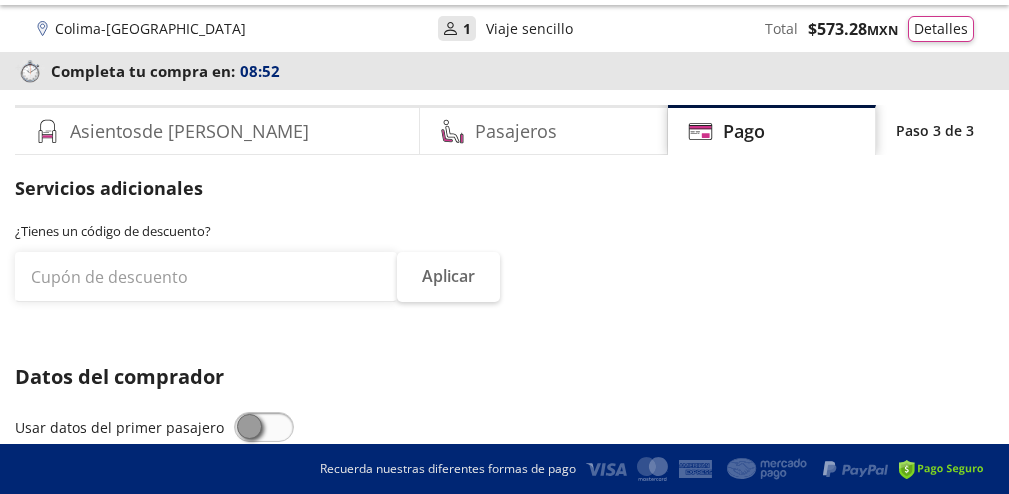 scroll, scrollTop: 0, scrollLeft: 0, axis: both 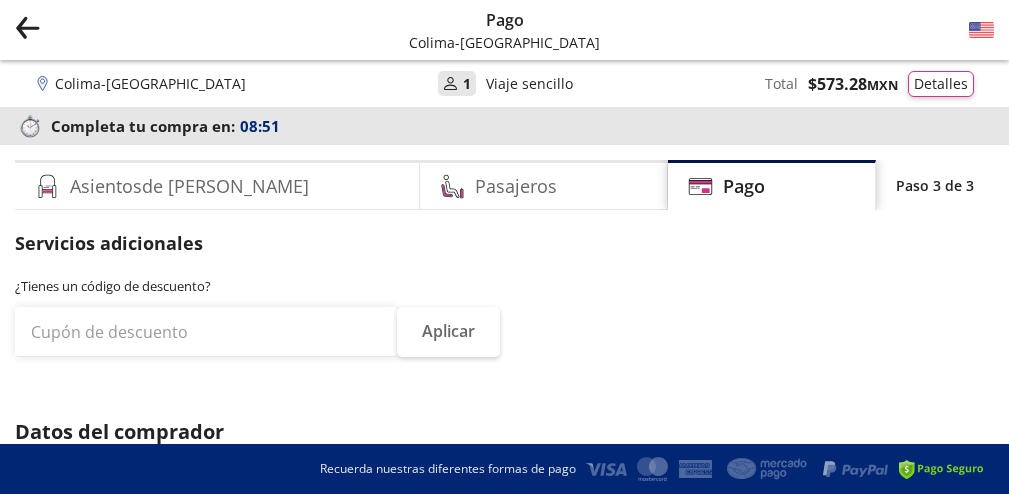 click on "Group 9 Created with Sketch." 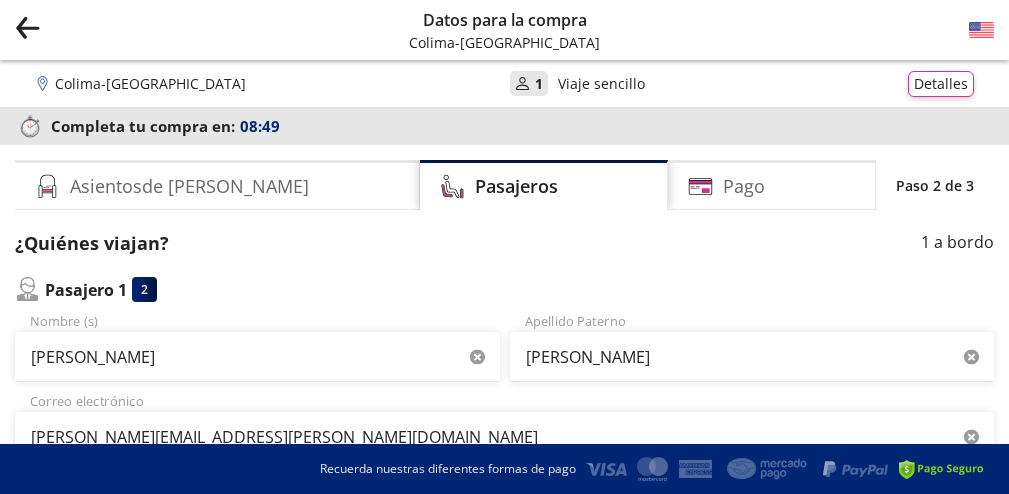 click on "Group 9 Created with Sketch." 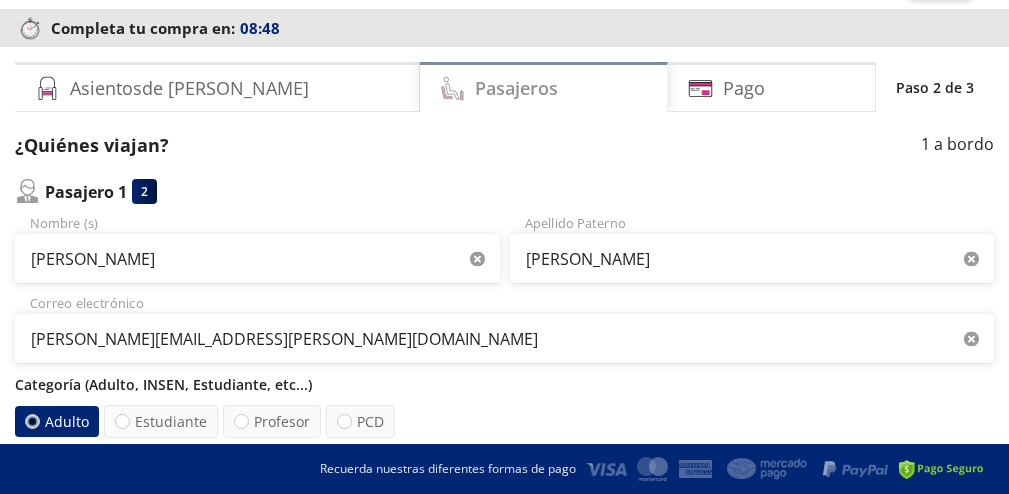 scroll, scrollTop: 362, scrollLeft: 0, axis: vertical 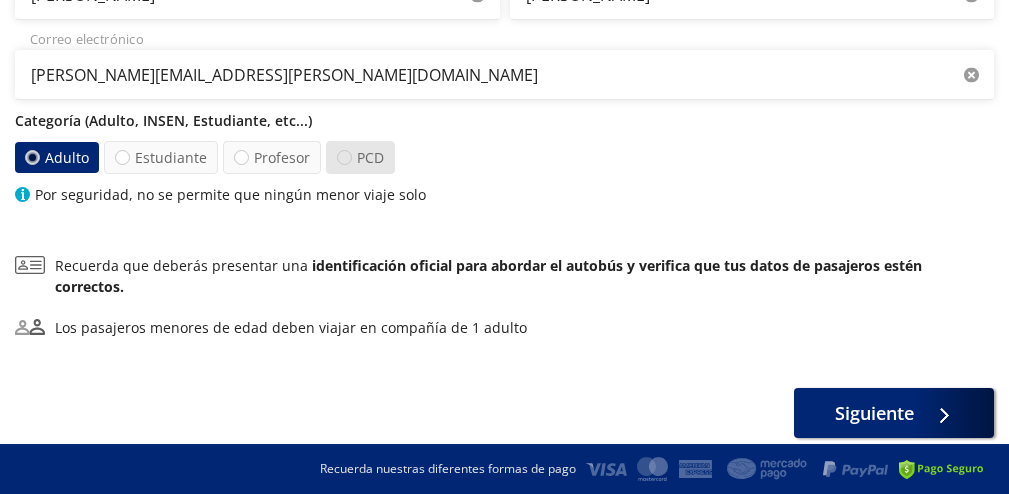 click at bounding box center [344, 157] 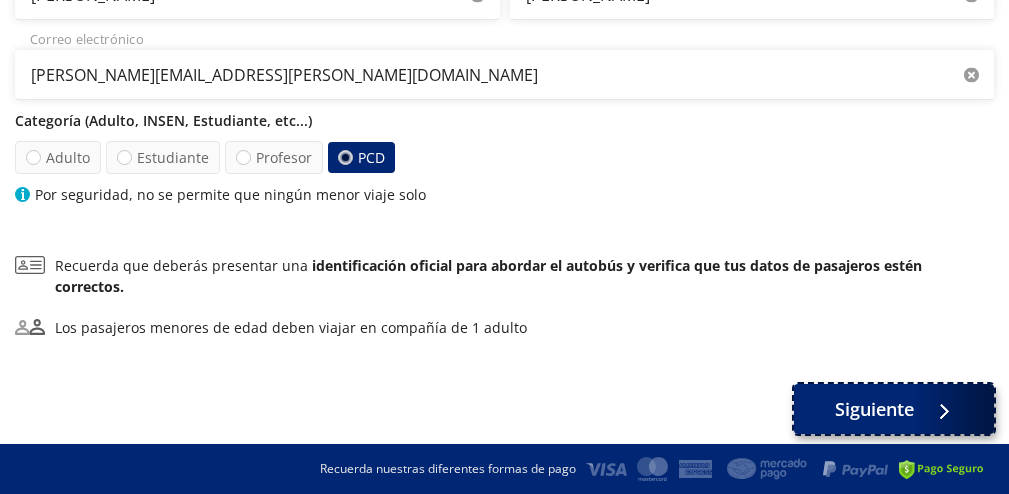 click on "Siguiente" at bounding box center [894, 409] 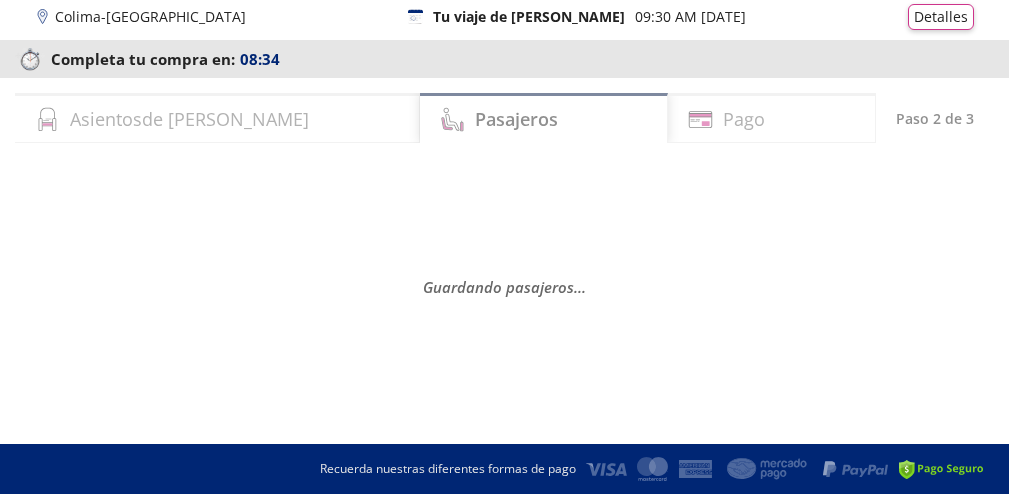 scroll, scrollTop: 71, scrollLeft: 0, axis: vertical 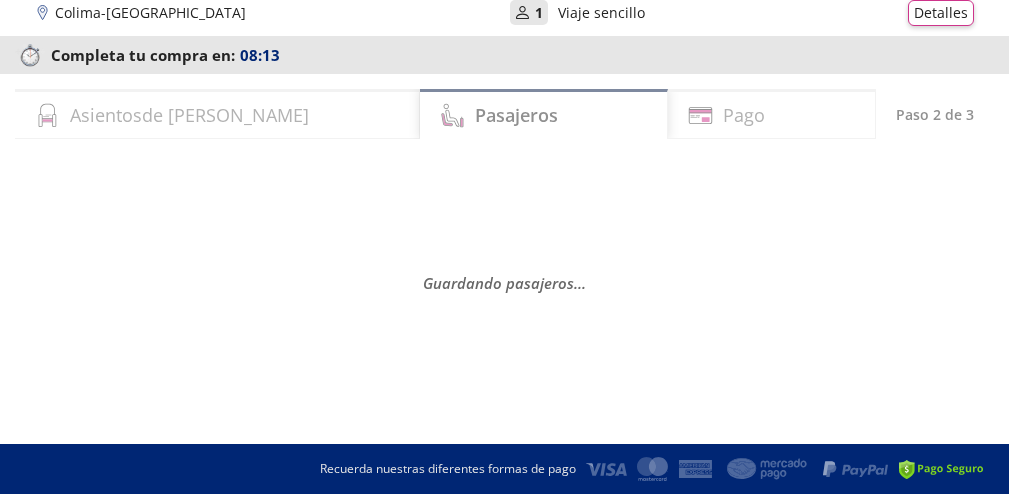 select on "MX" 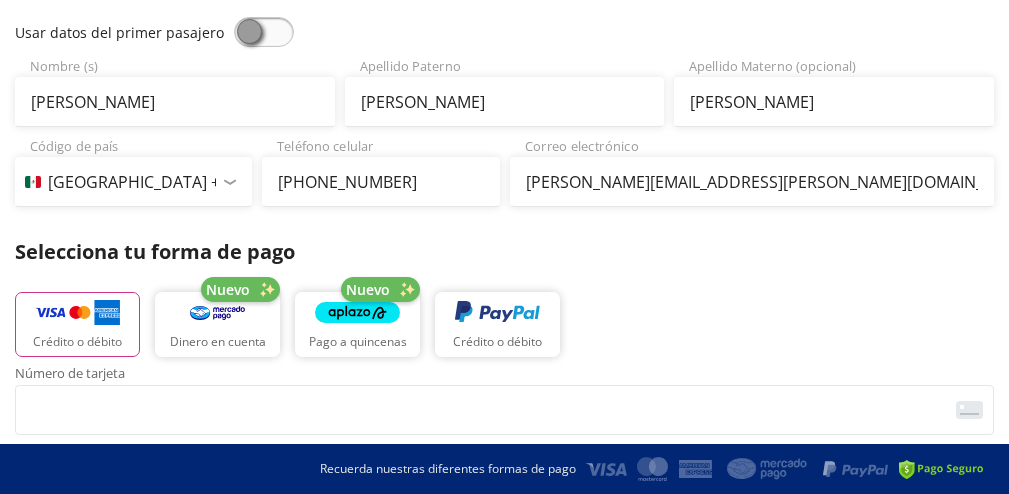 scroll, scrollTop: 464, scrollLeft: 0, axis: vertical 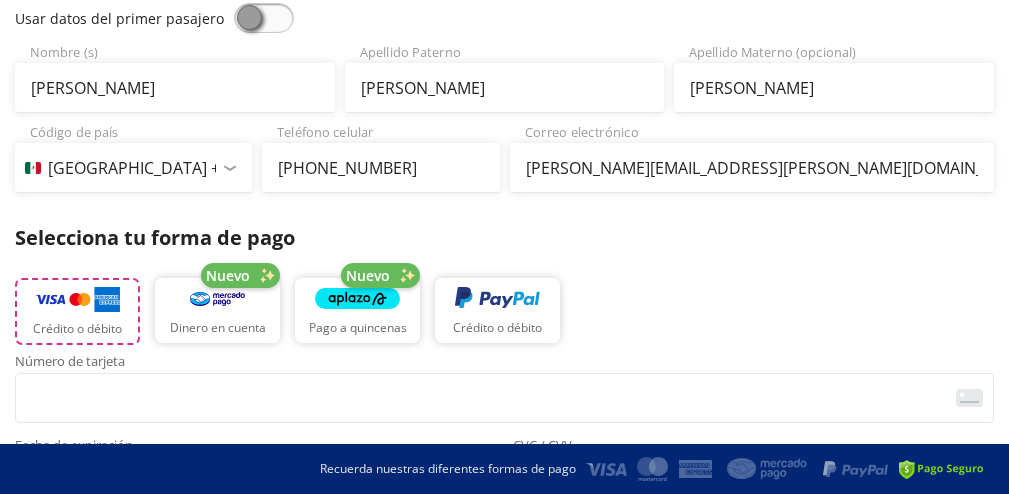 click at bounding box center (77, 300) 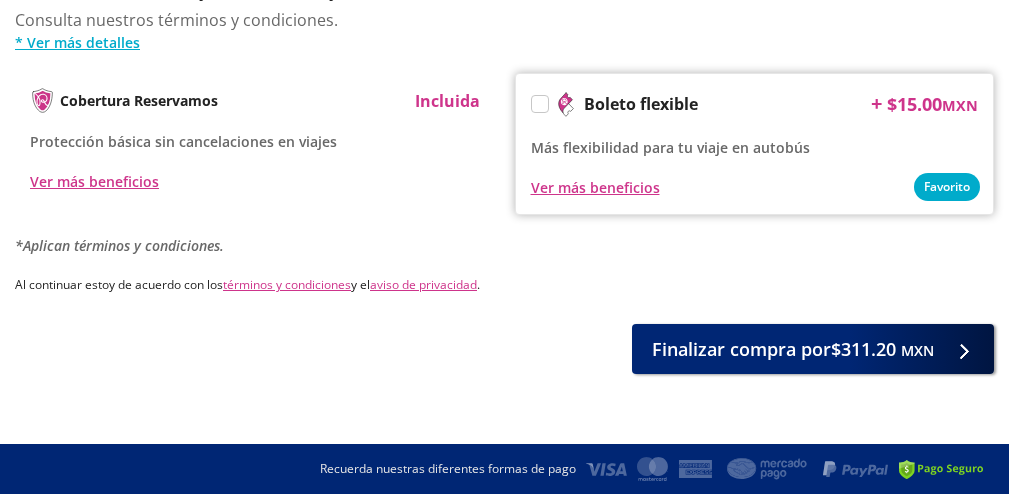 scroll, scrollTop: 1313, scrollLeft: 0, axis: vertical 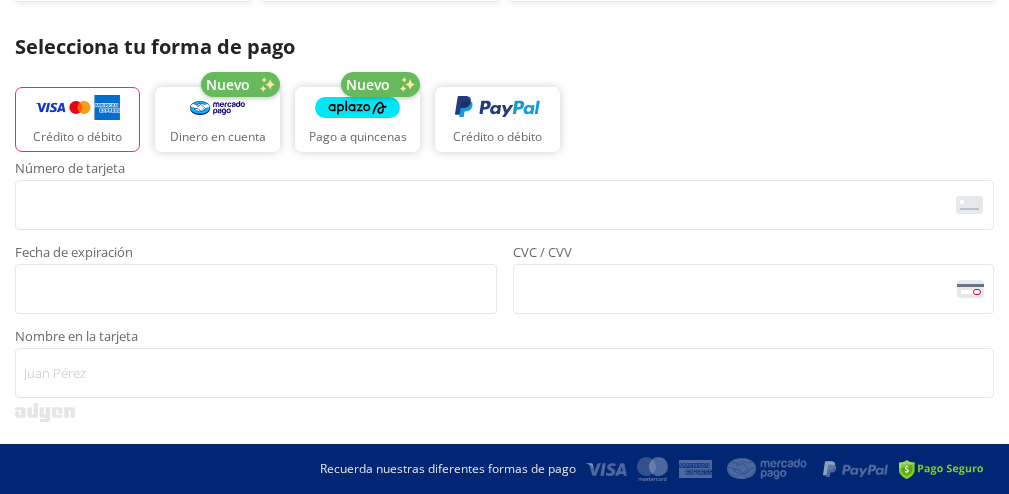click on "MXN" at bounding box center [917, 997] 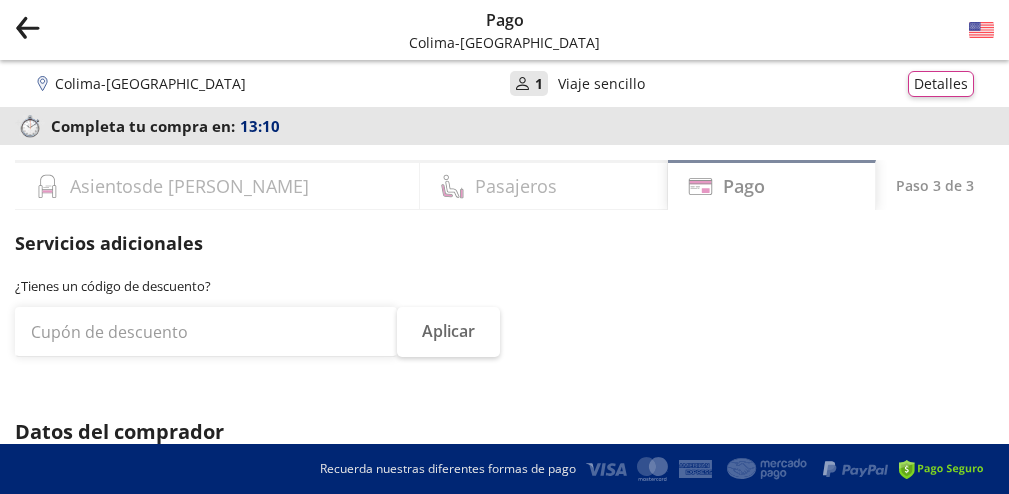 scroll, scrollTop: 1448, scrollLeft: 0, axis: vertical 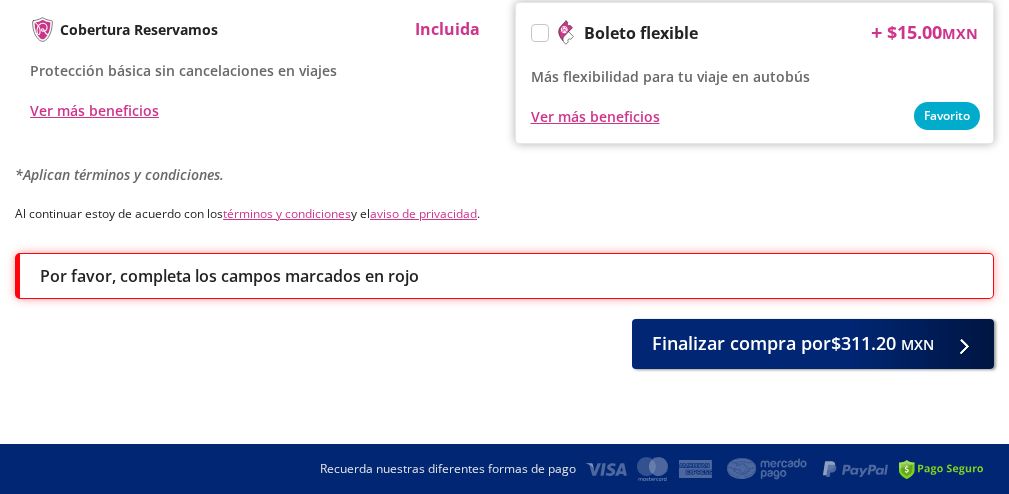 click at bounding box center [540, 33] 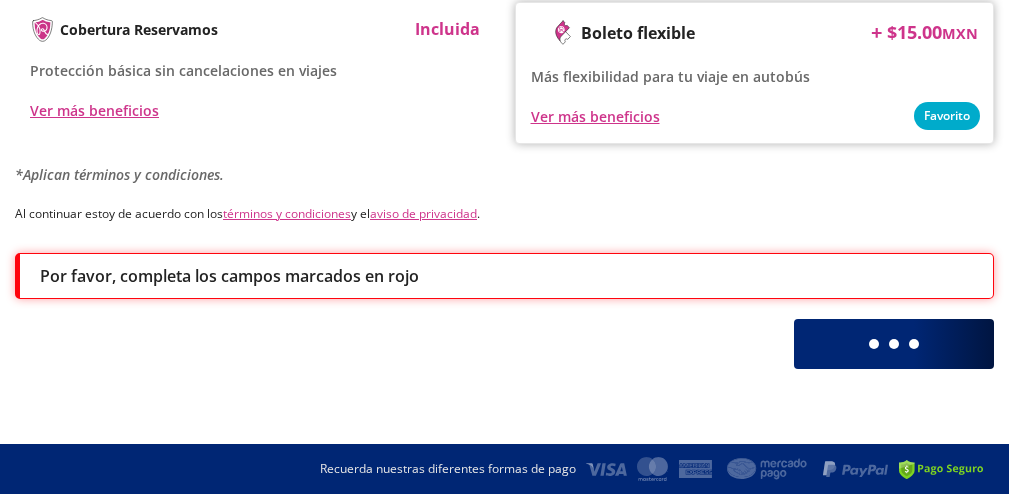 scroll, scrollTop: 1377, scrollLeft: 0, axis: vertical 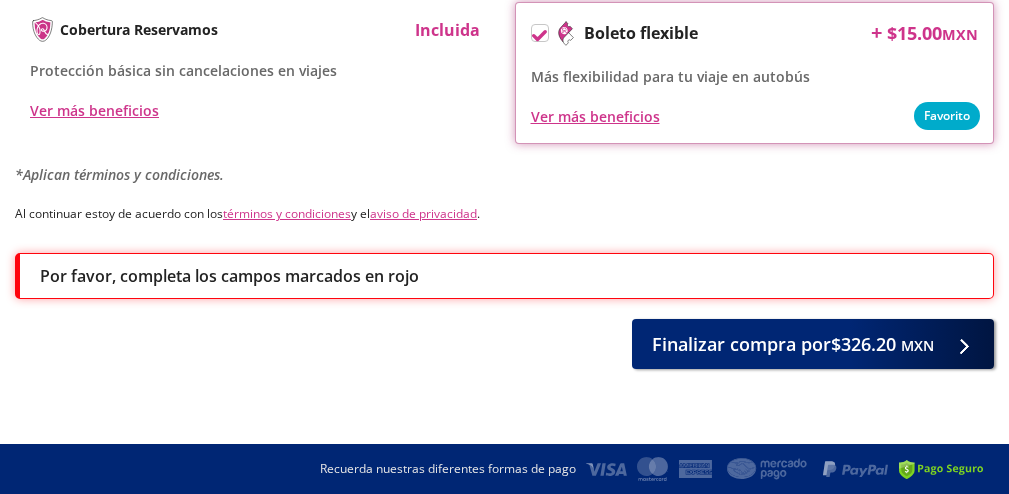 click 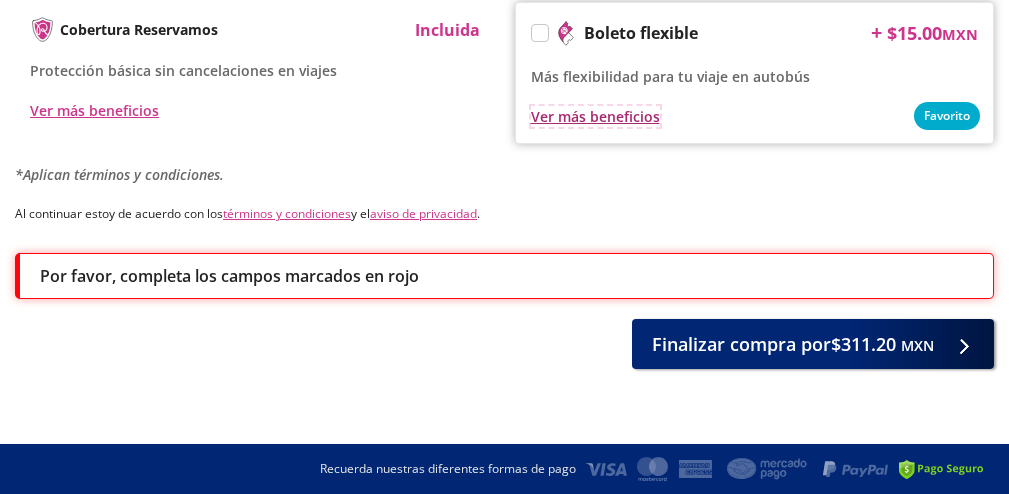 click on "Ver más beneficios" at bounding box center (595, 116) 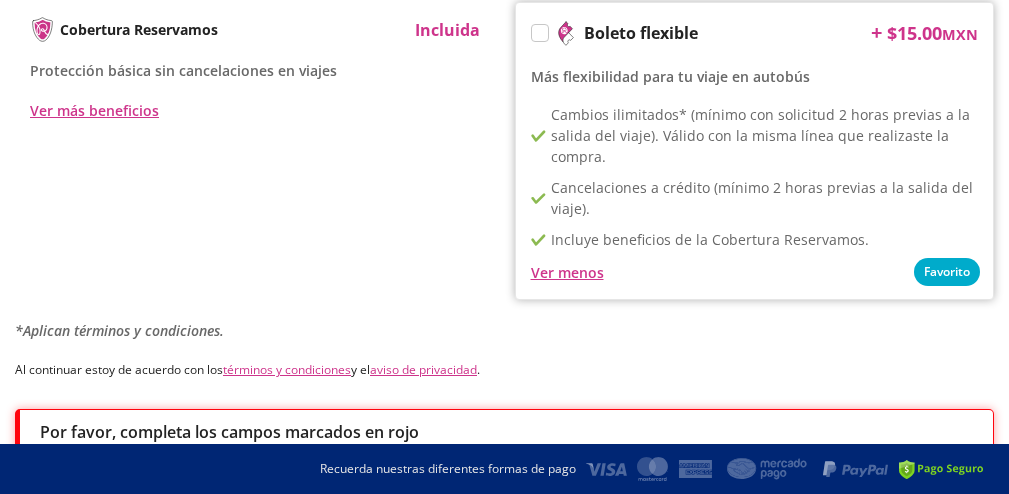 click on "Cobertura Reservamos Incluida Protección básica sin cancelaciones en viajes Ver más beneficios" at bounding box center [255, 69] 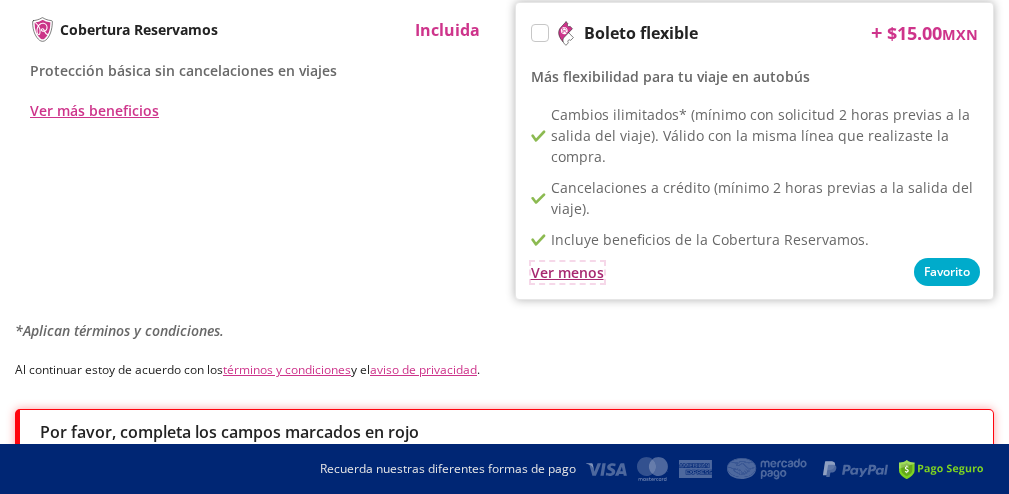 click on "Ver menos" at bounding box center (567, 272) 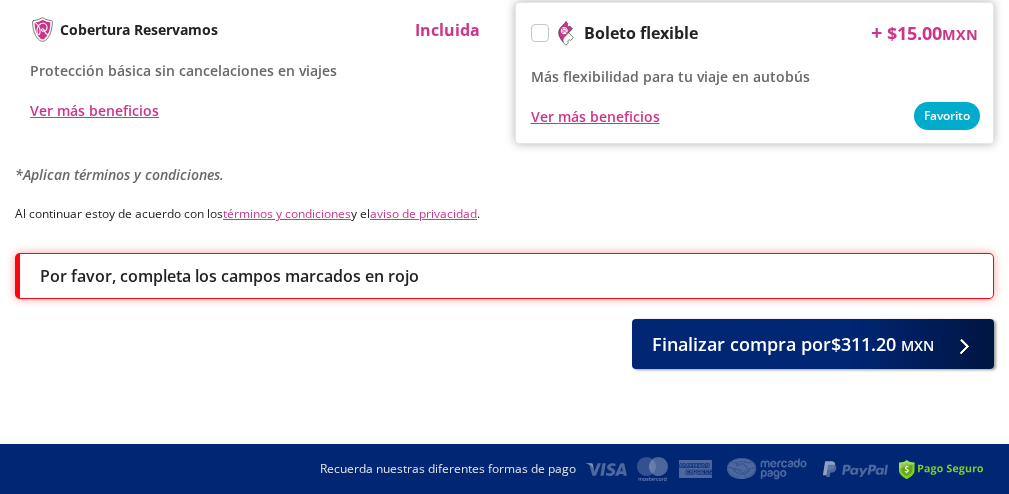 click on "Aumenta tu cobertura y disfruta de mayores beneficios Consulta nuestros términos y condiciones. * Ver más detalles Cobertura Reservamos Incluida Protección básica sin cancelaciones en viajes Ver más beneficios Boleto flexible + $ 15.00  MXN Más flexibilidad para tu viaje en autobús Favorito Ver más beneficios *Aplican términos y condiciones." at bounding box center (504, 46) 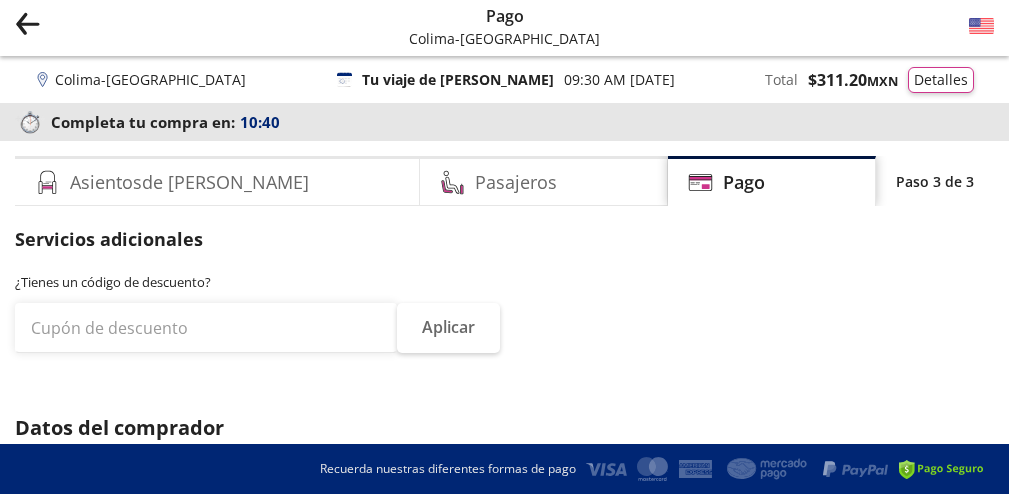scroll, scrollTop: 0, scrollLeft: 0, axis: both 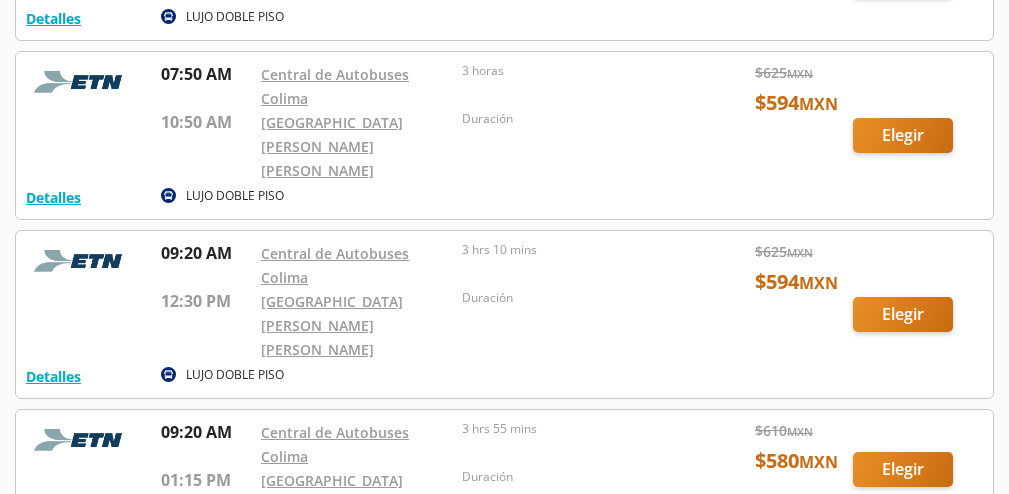 click at bounding box center [504, 469] 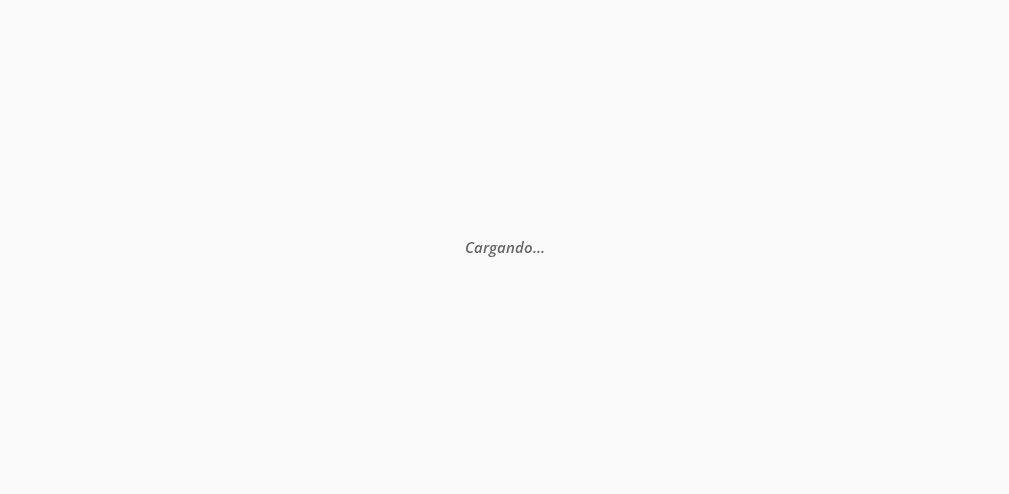 scroll, scrollTop: 0, scrollLeft: 0, axis: both 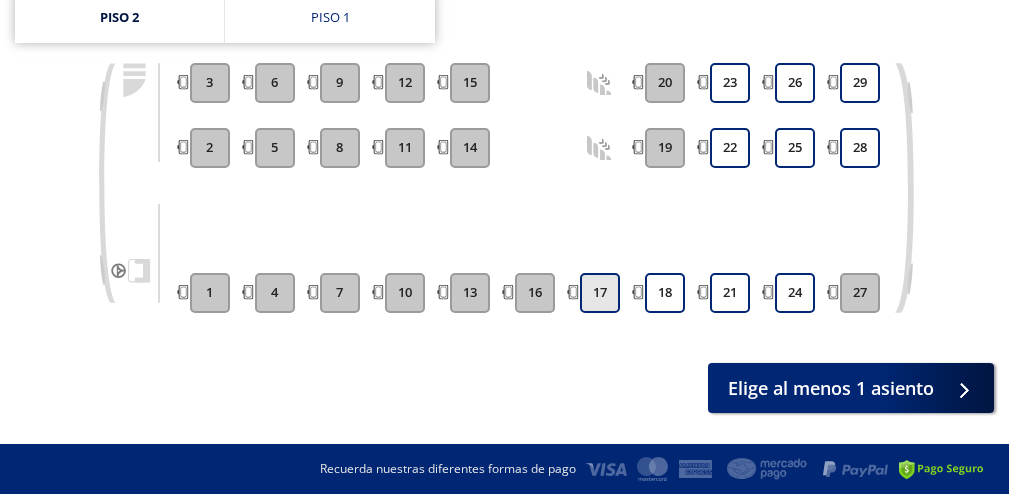 click on "17" at bounding box center (600, 293) 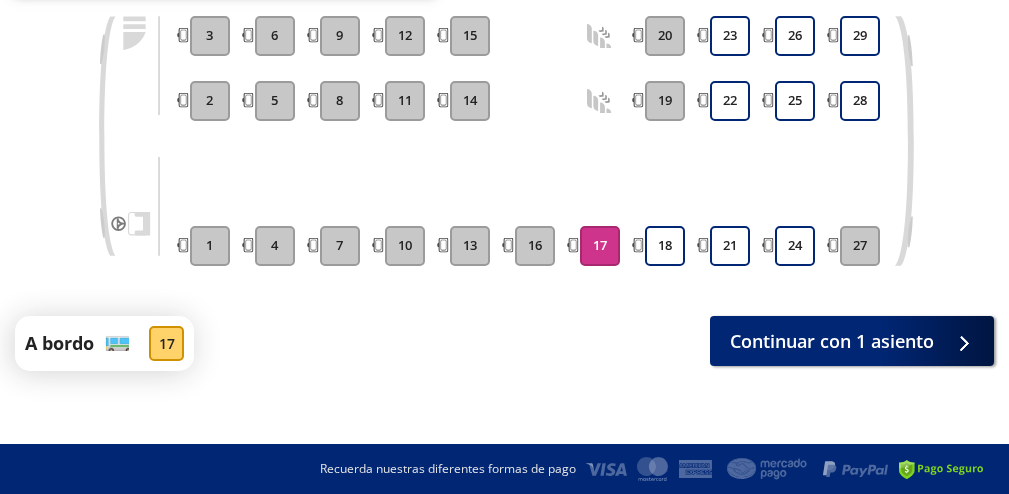 scroll, scrollTop: 361, scrollLeft: 0, axis: vertical 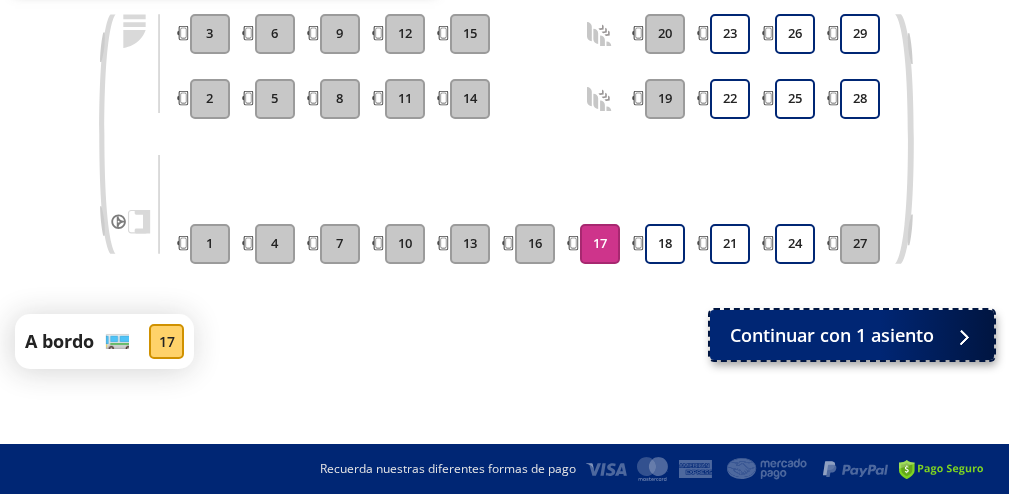 click on "Continuar con 1 asiento" at bounding box center (832, 335) 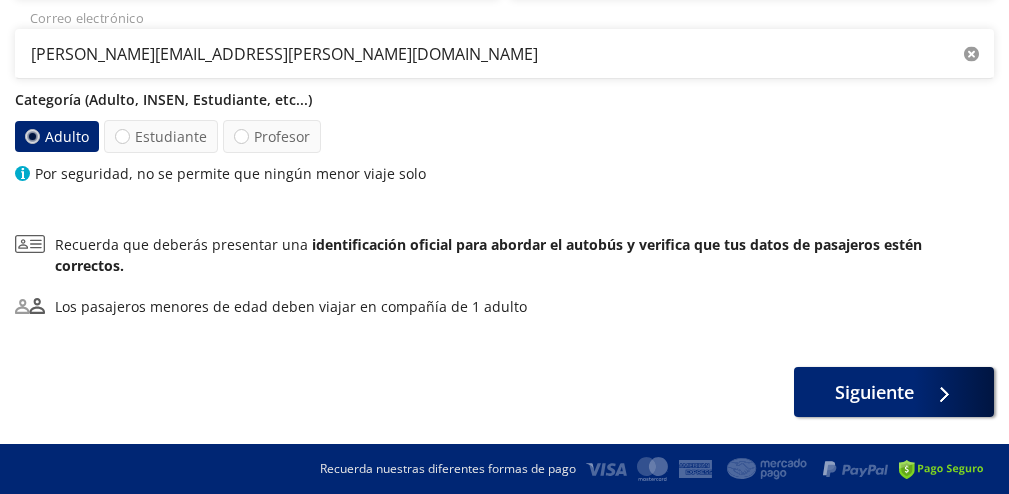 scroll, scrollTop: 394, scrollLeft: 0, axis: vertical 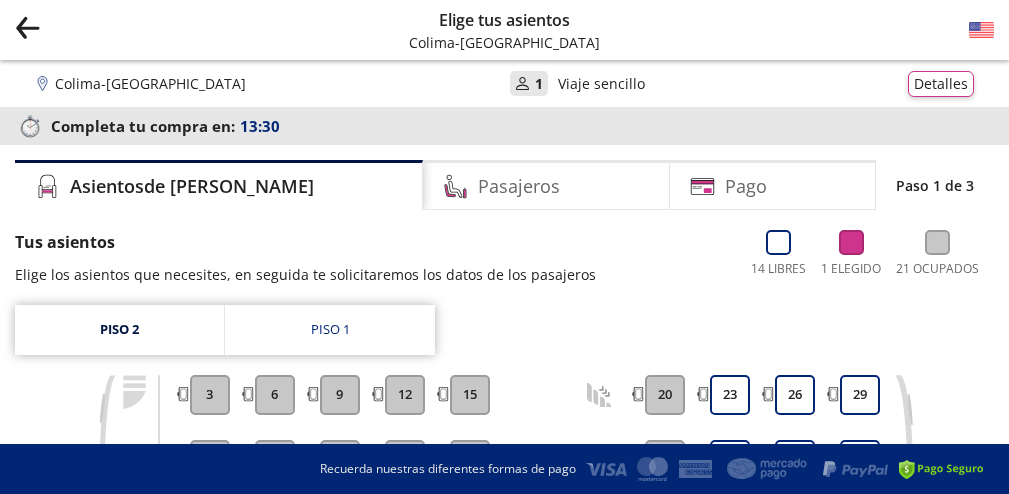 click 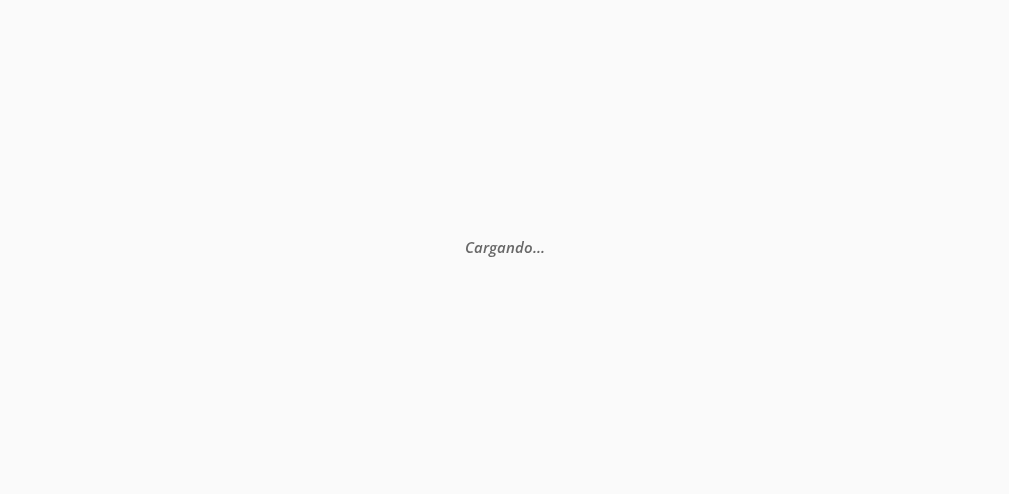 scroll, scrollTop: 0, scrollLeft: 0, axis: both 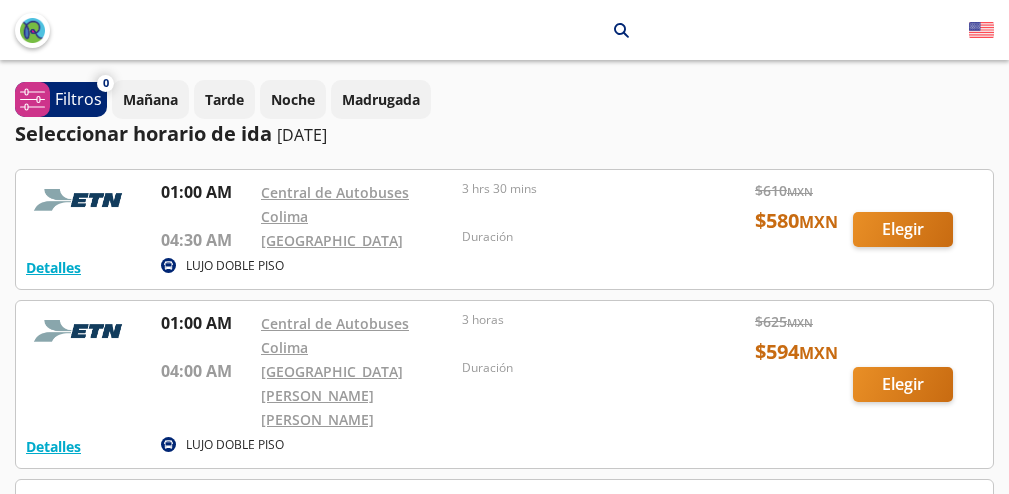 click at bounding box center [504, 229] 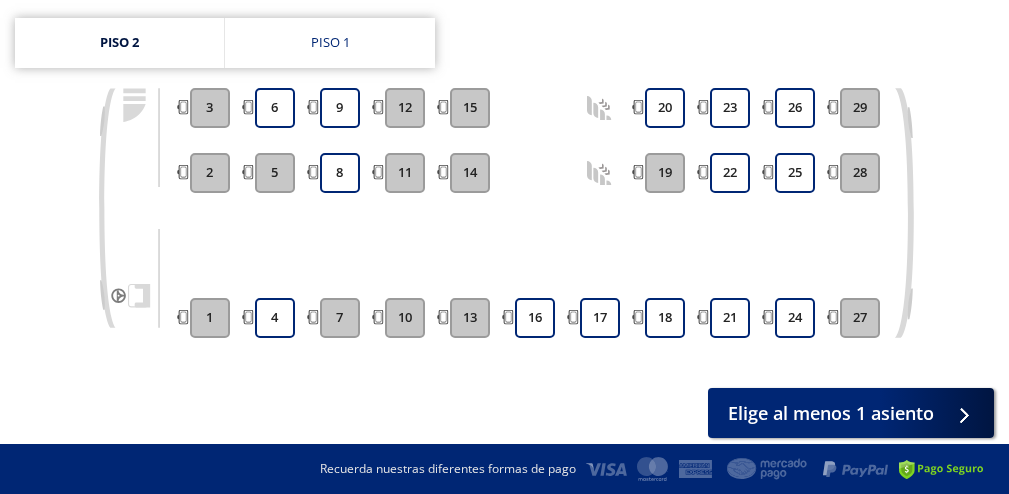 scroll, scrollTop: 305, scrollLeft: 0, axis: vertical 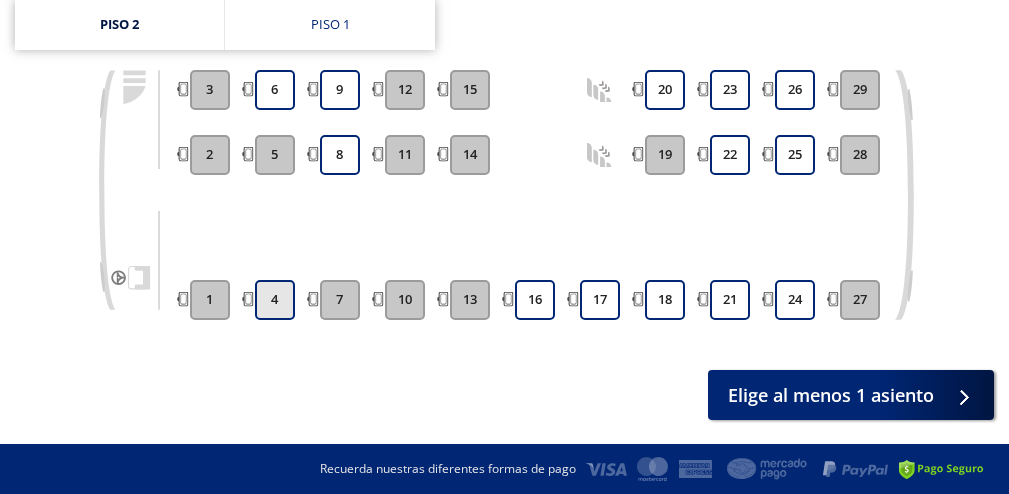click on "4" at bounding box center [275, 300] 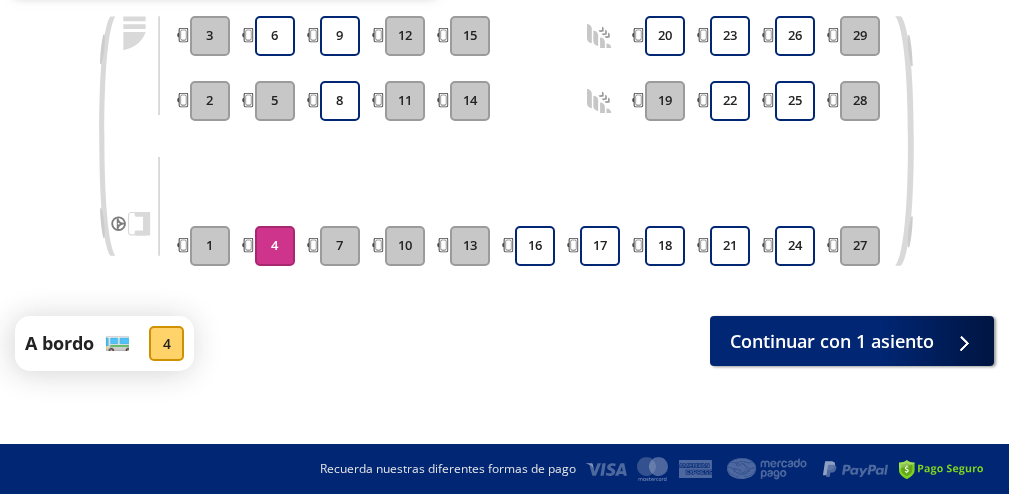 scroll, scrollTop: 361, scrollLeft: 0, axis: vertical 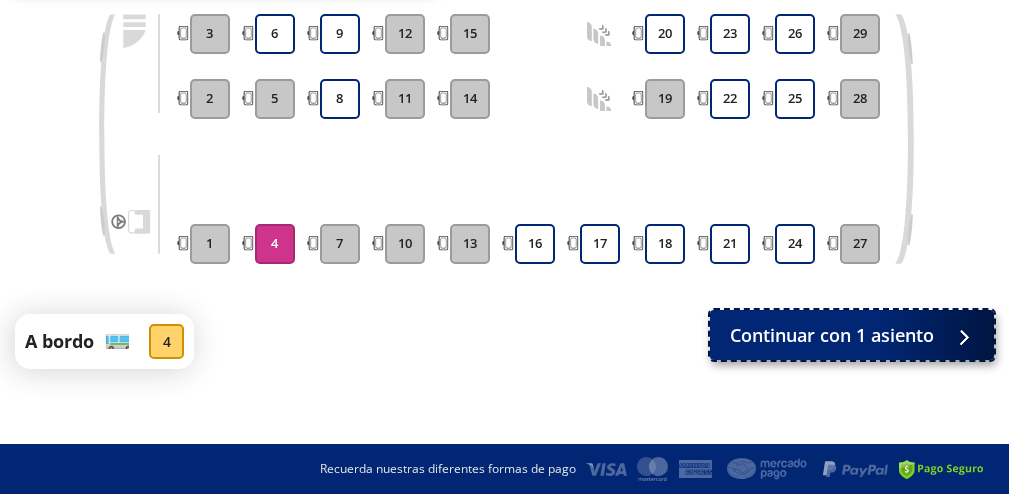 click on "Continuar con 1 asiento" at bounding box center (832, 335) 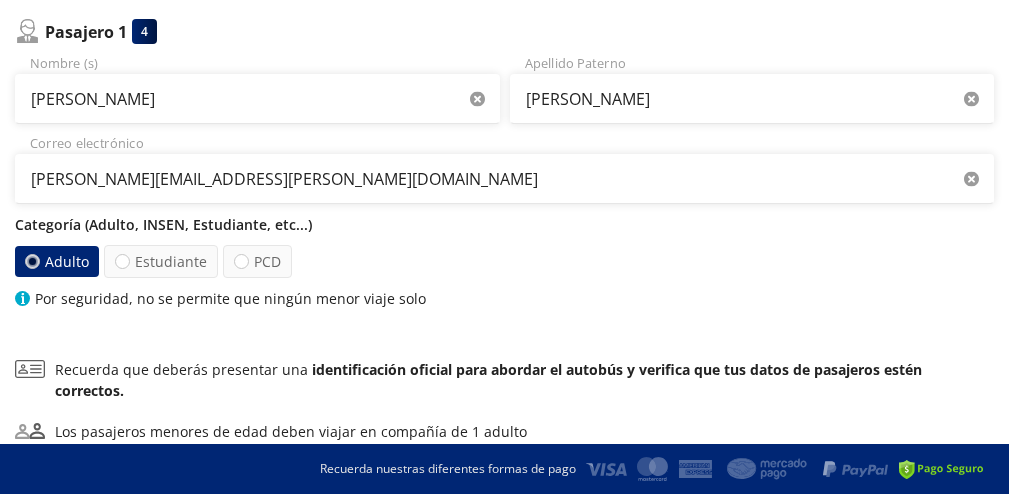 scroll, scrollTop: 380, scrollLeft: 0, axis: vertical 